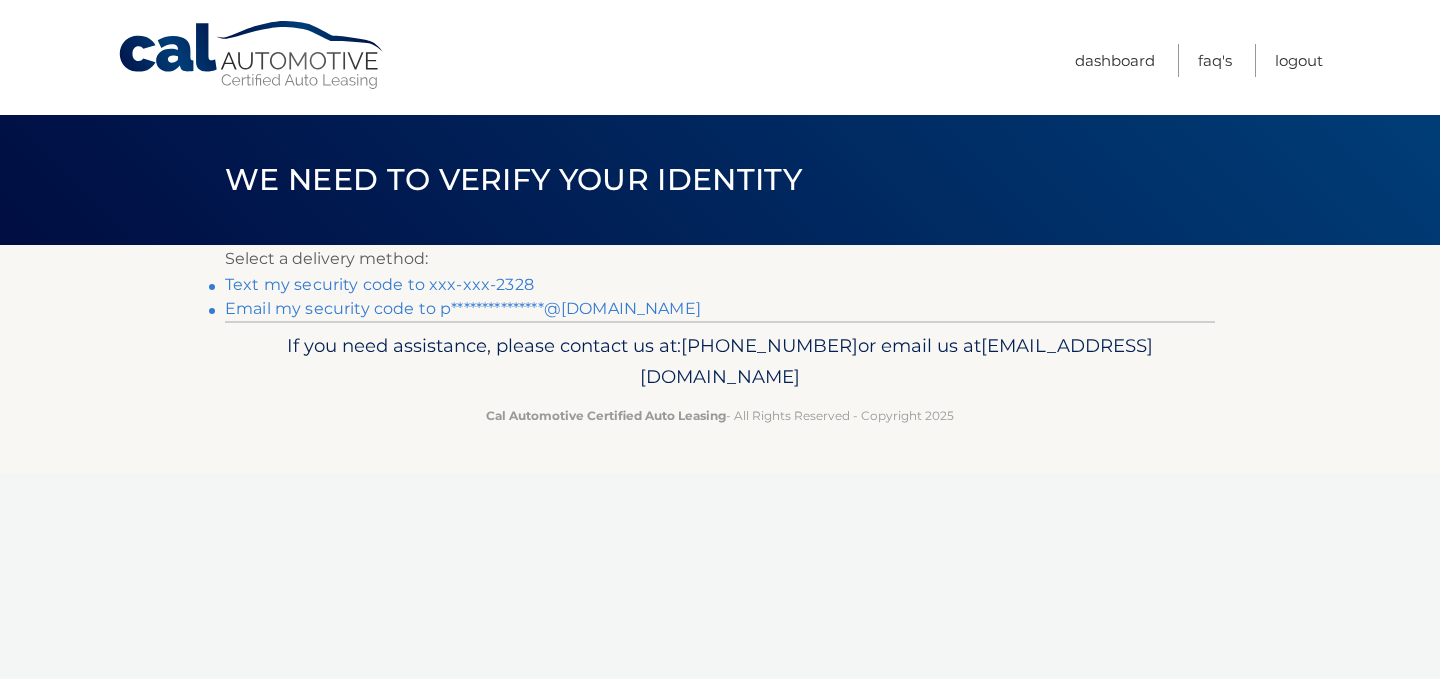 scroll, scrollTop: 0, scrollLeft: 0, axis: both 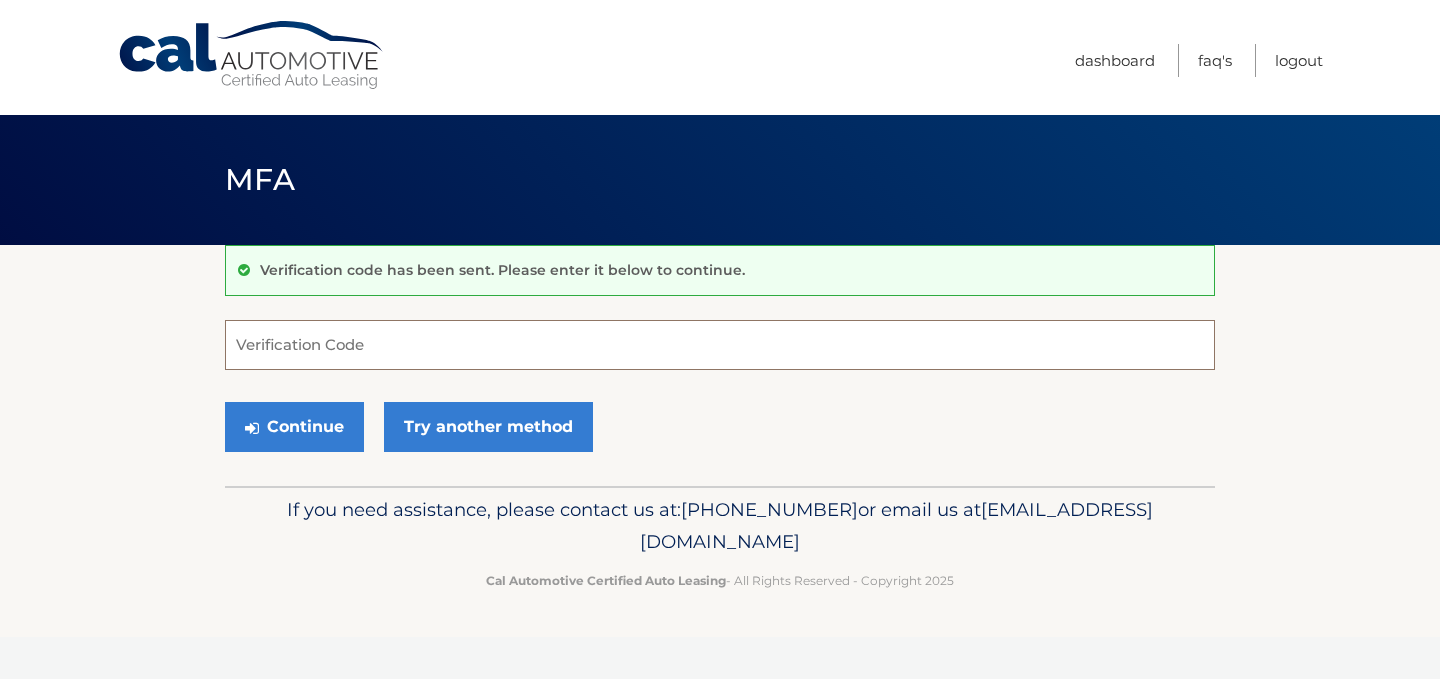 click on "Verification Code" at bounding box center [720, 345] 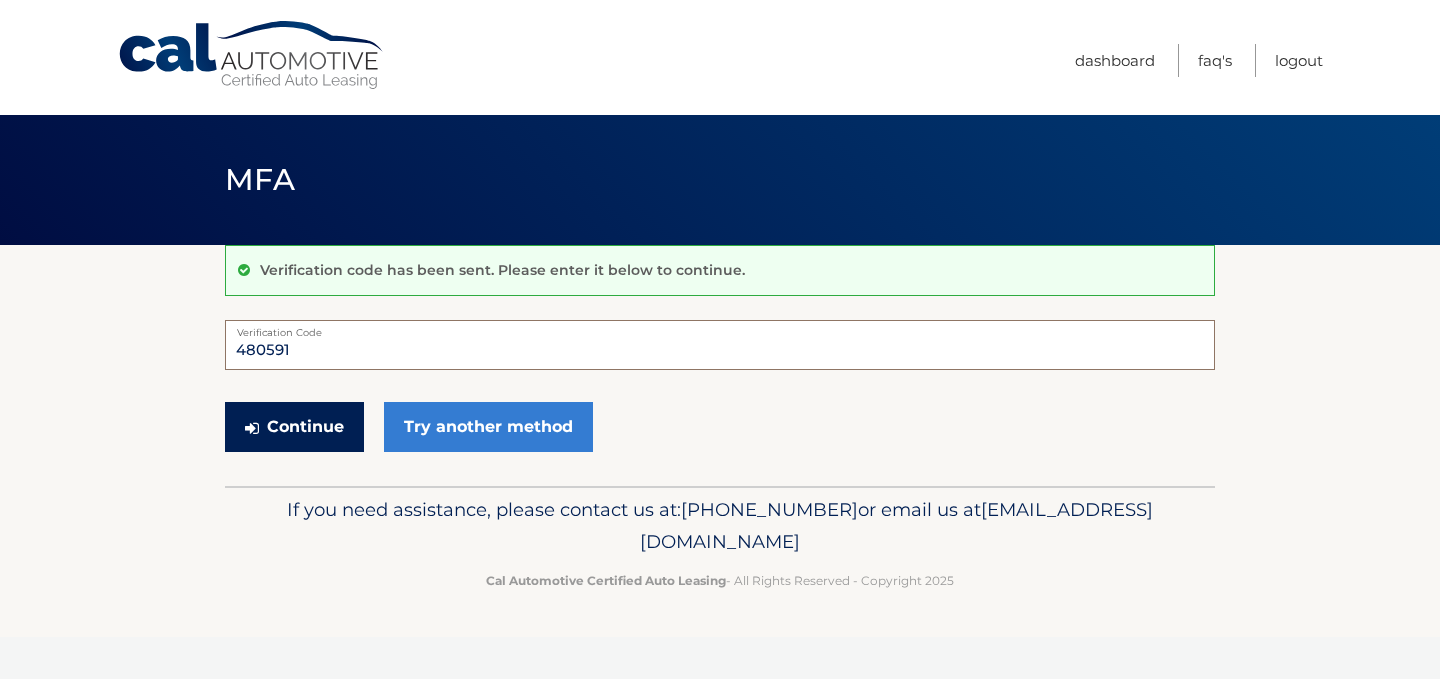 type on "480591" 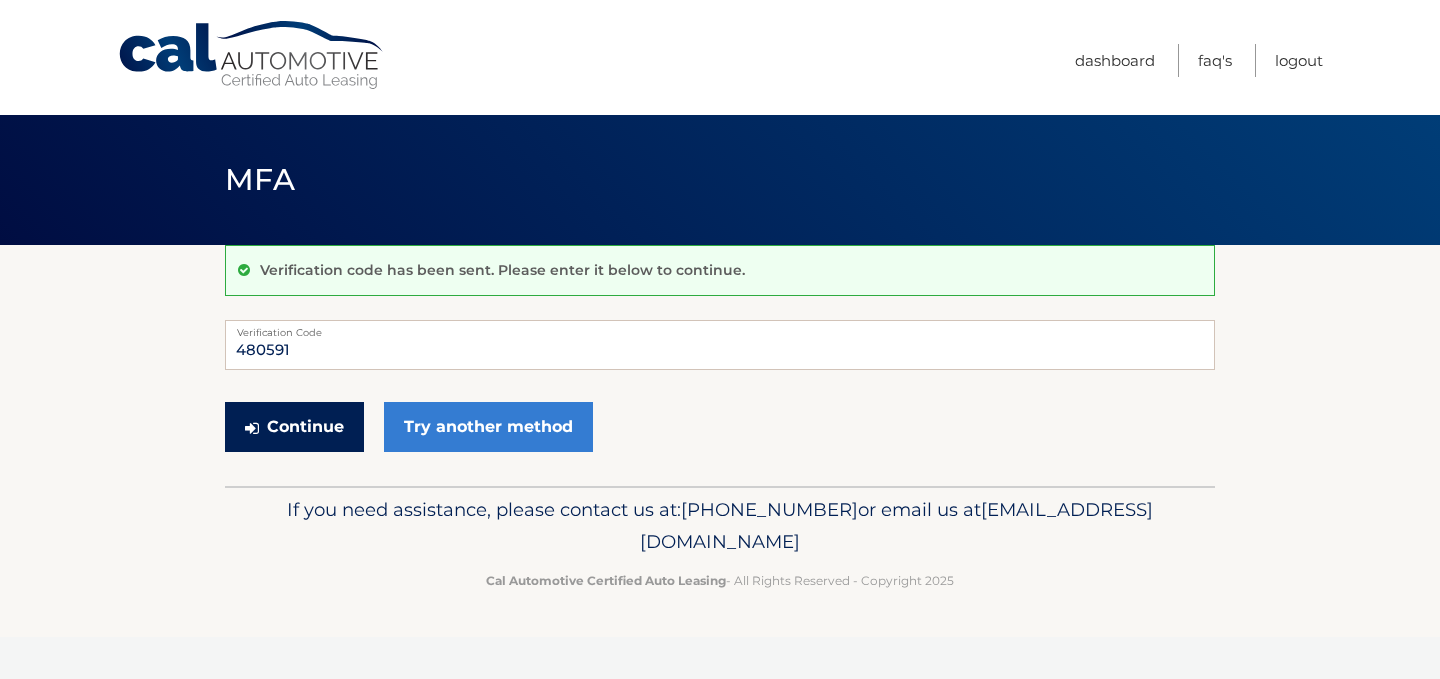 click on "Continue" at bounding box center [294, 427] 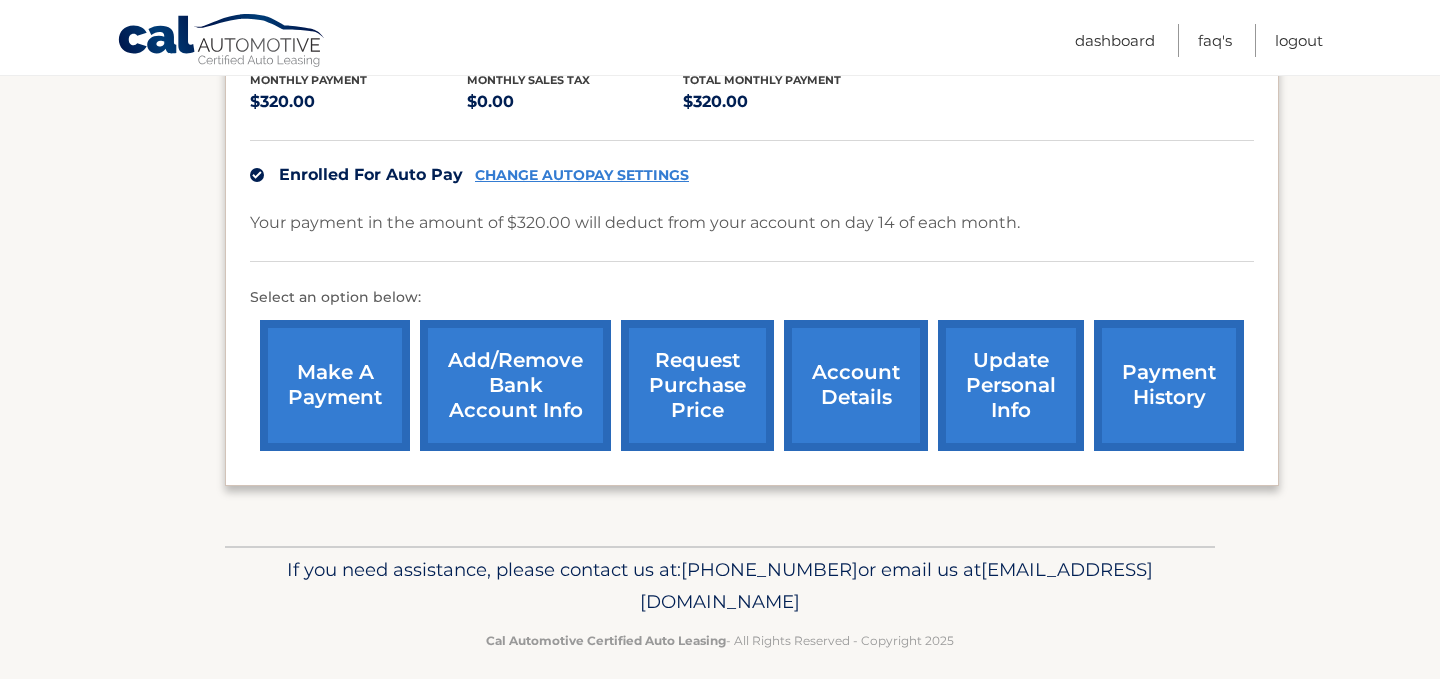 scroll, scrollTop: 443, scrollLeft: 0, axis: vertical 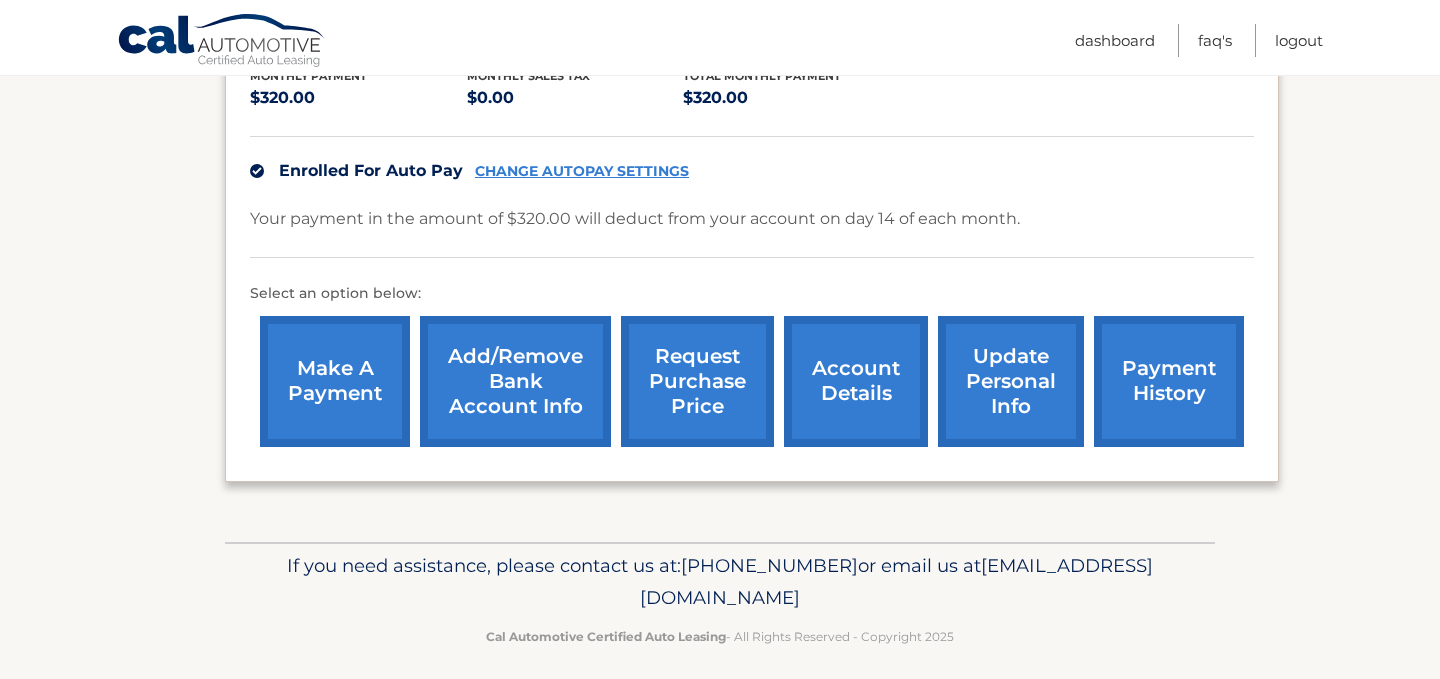 click on "account details" at bounding box center [856, 381] 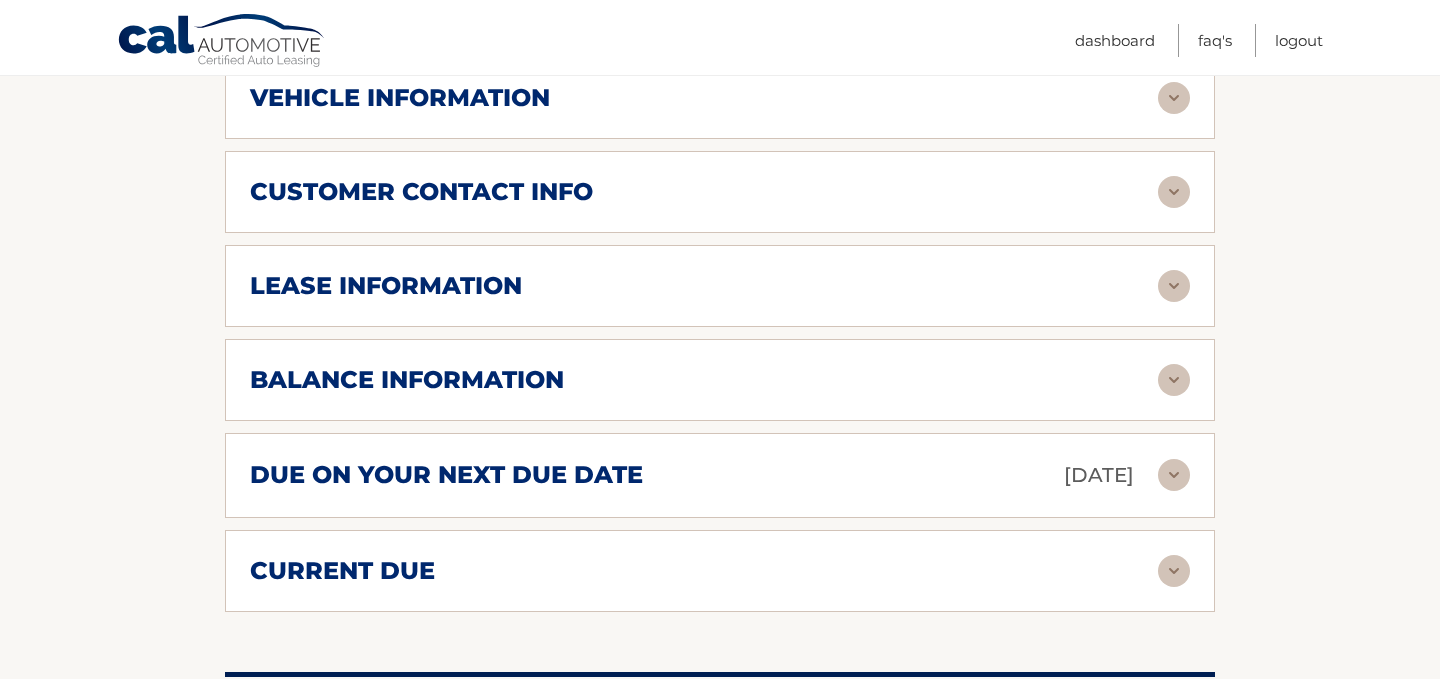 scroll, scrollTop: 908, scrollLeft: 0, axis: vertical 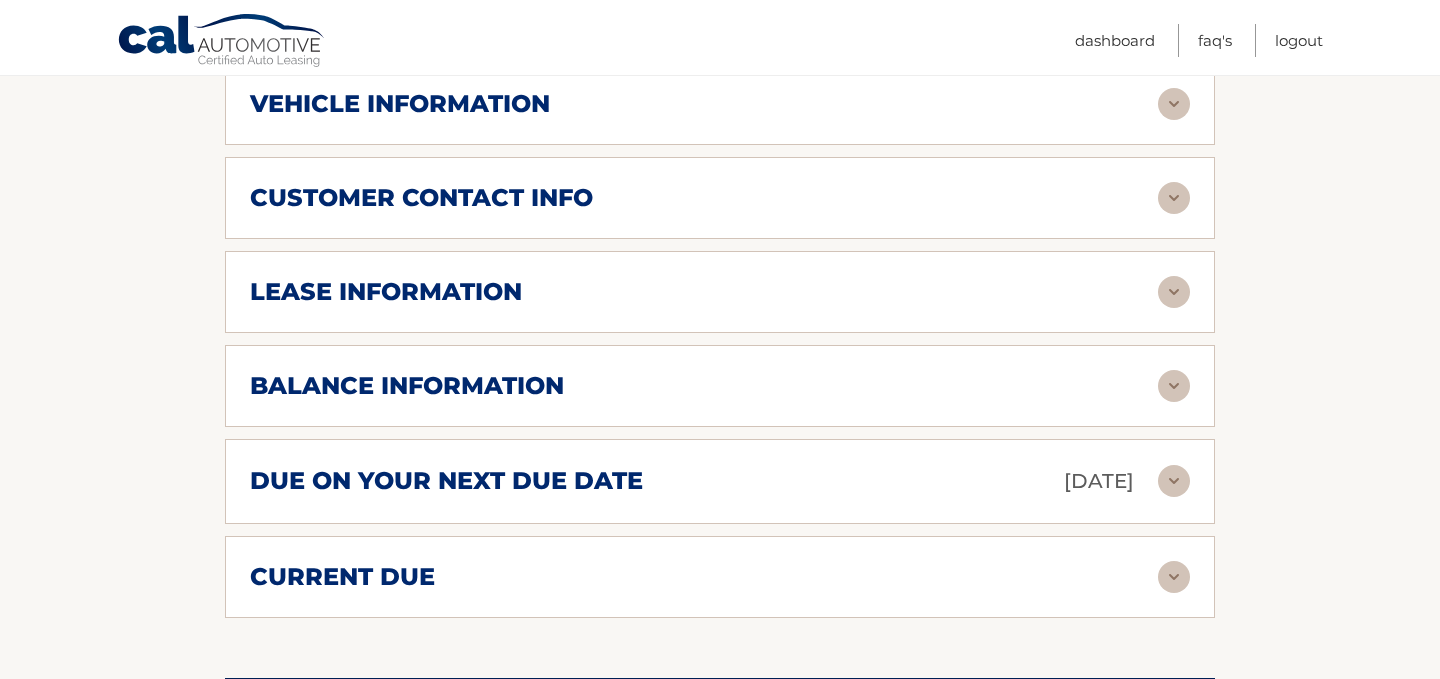 click on "lease information
Contract Start Date
Feb 14, 2023
Term
39
Maturity Date
May 14, 2026
Starting Odometer
15
Allowable Annual Mileage
10000
Charge Per Mile*
0.18
Last Scheduled Due Date
Apr 14, 2026
Monthly Payment
$320.00
Monthly Sales Tax
$0.00" at bounding box center (720, 292) 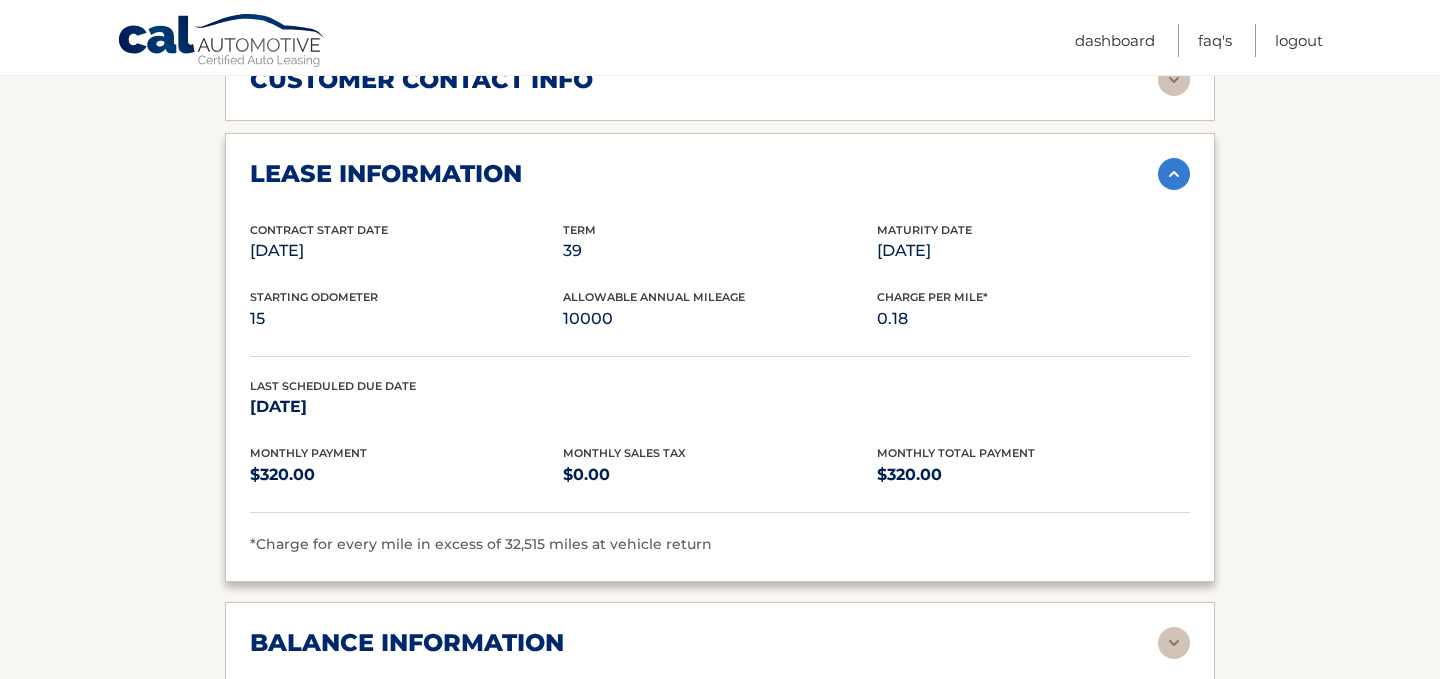 scroll, scrollTop: 1024, scrollLeft: 0, axis: vertical 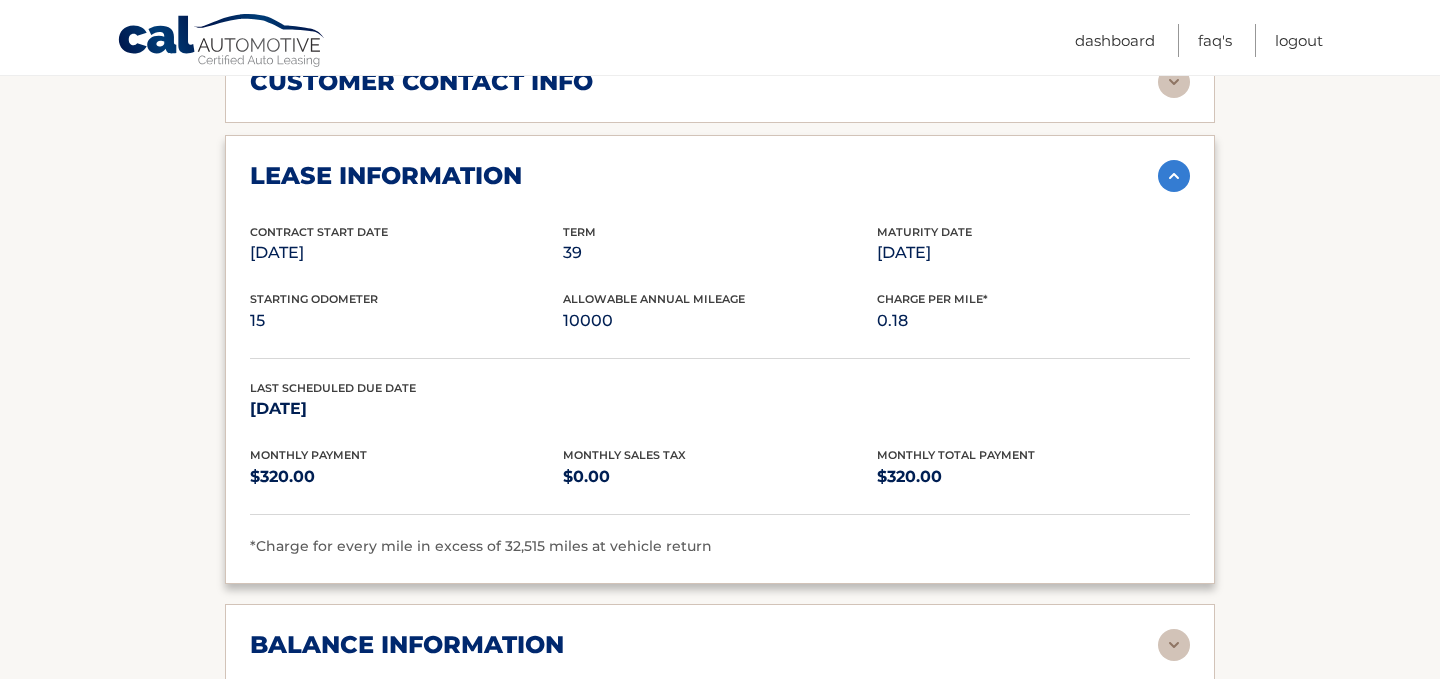 click at bounding box center [1174, 176] 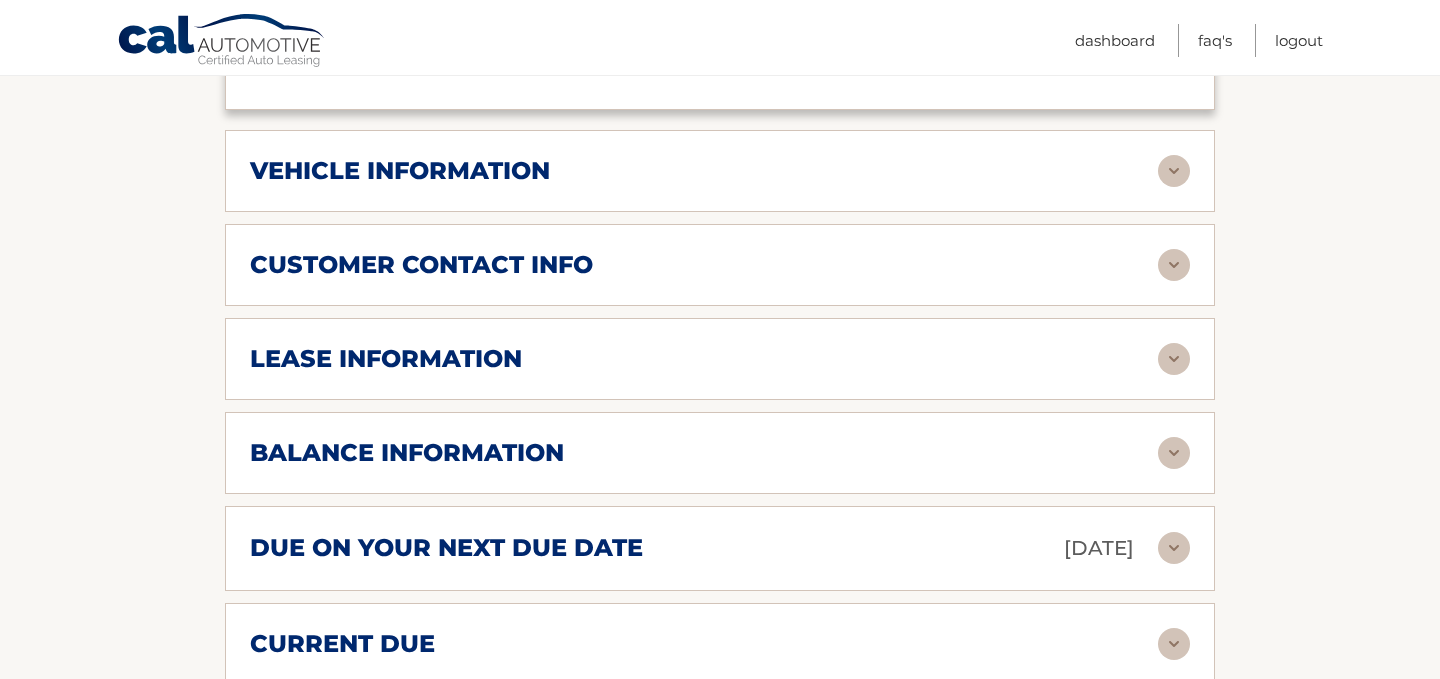 scroll, scrollTop: 838, scrollLeft: 0, axis: vertical 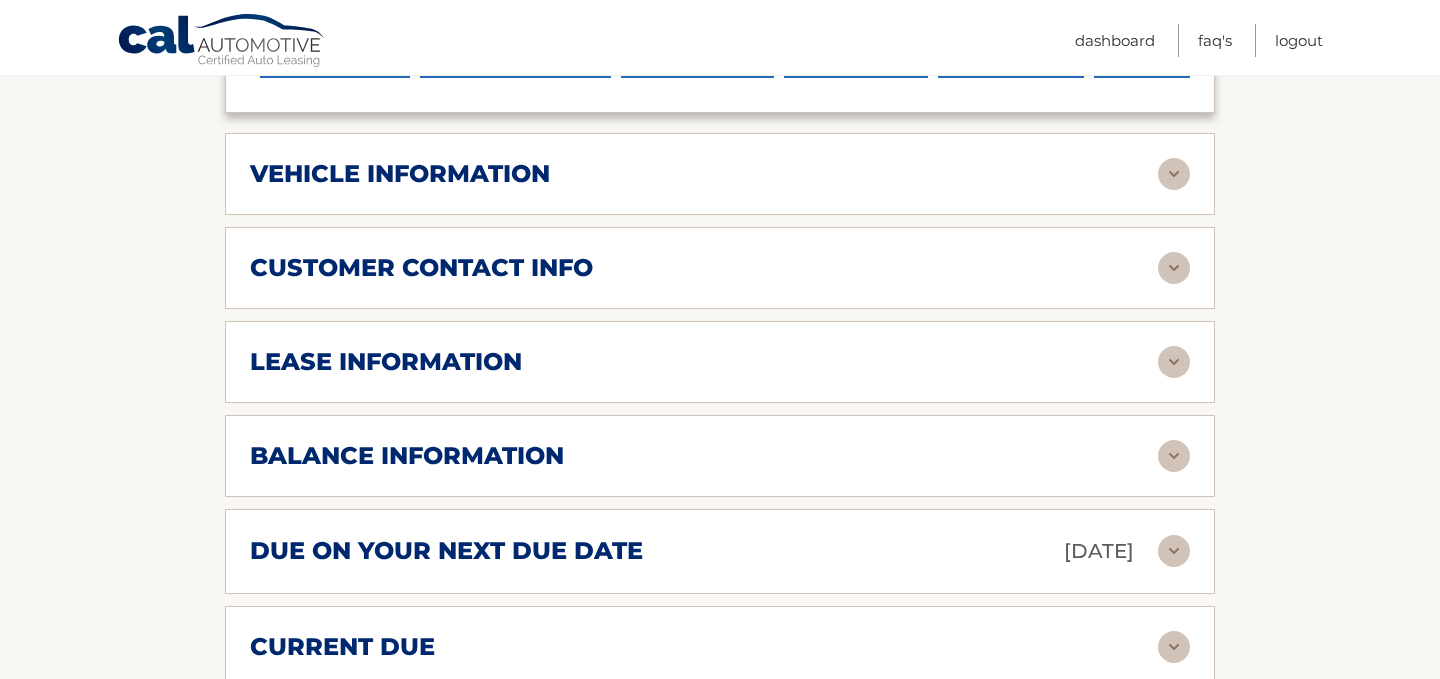 click on "vehicle information" at bounding box center (704, 174) 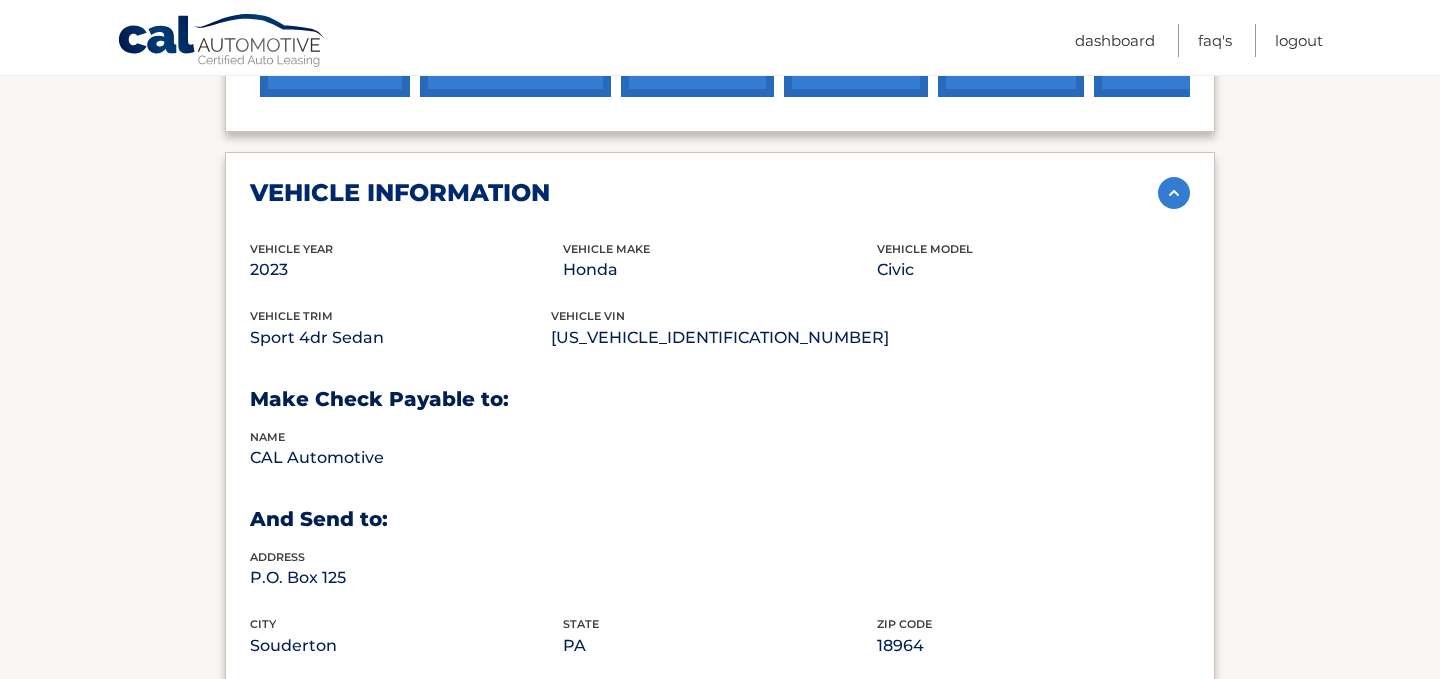 scroll, scrollTop: 825, scrollLeft: 0, axis: vertical 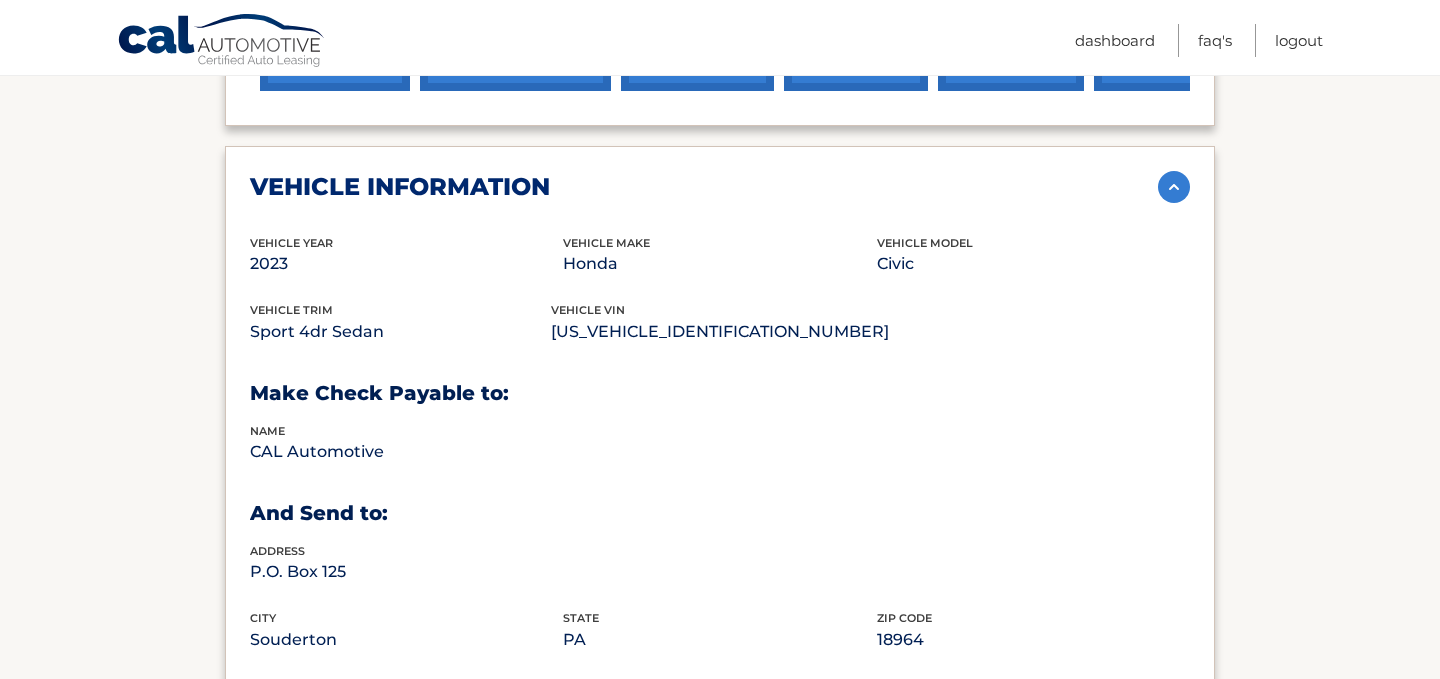 click on "vehicle information" at bounding box center (704, 187) 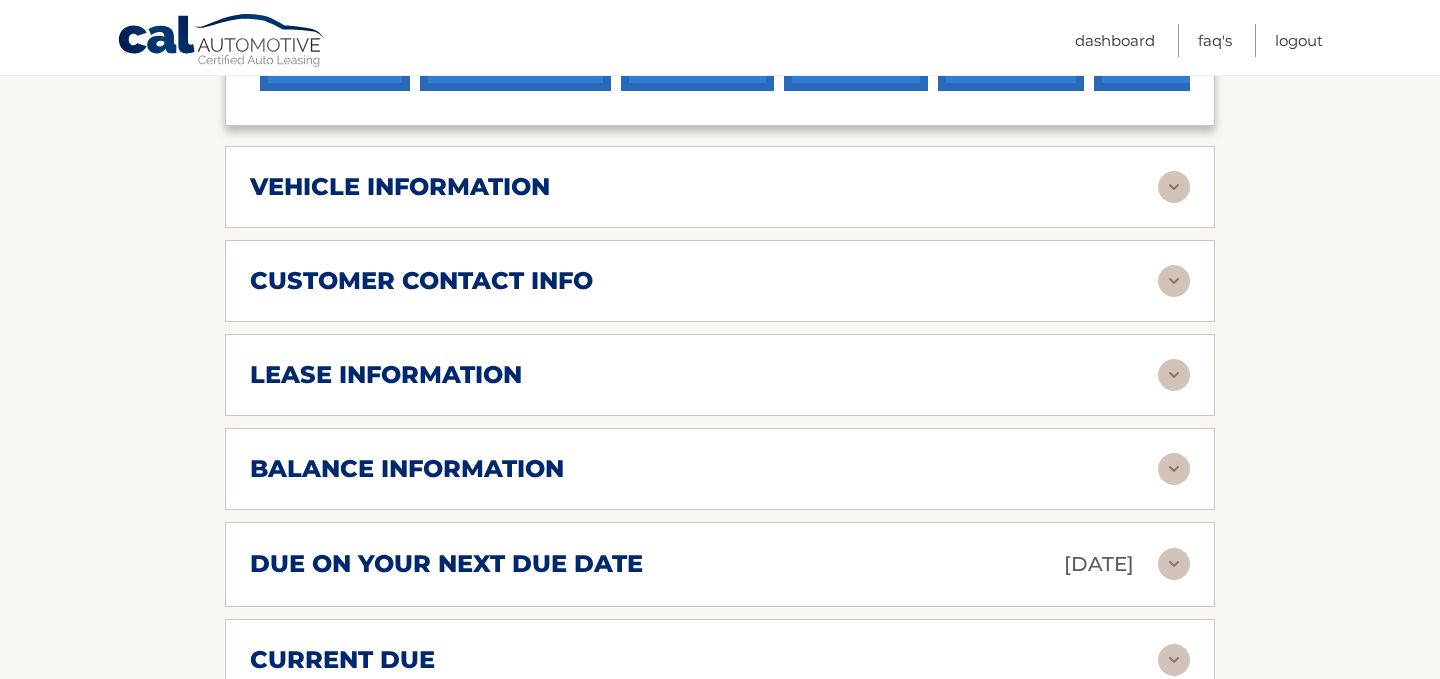 click on "lease information" at bounding box center (704, 375) 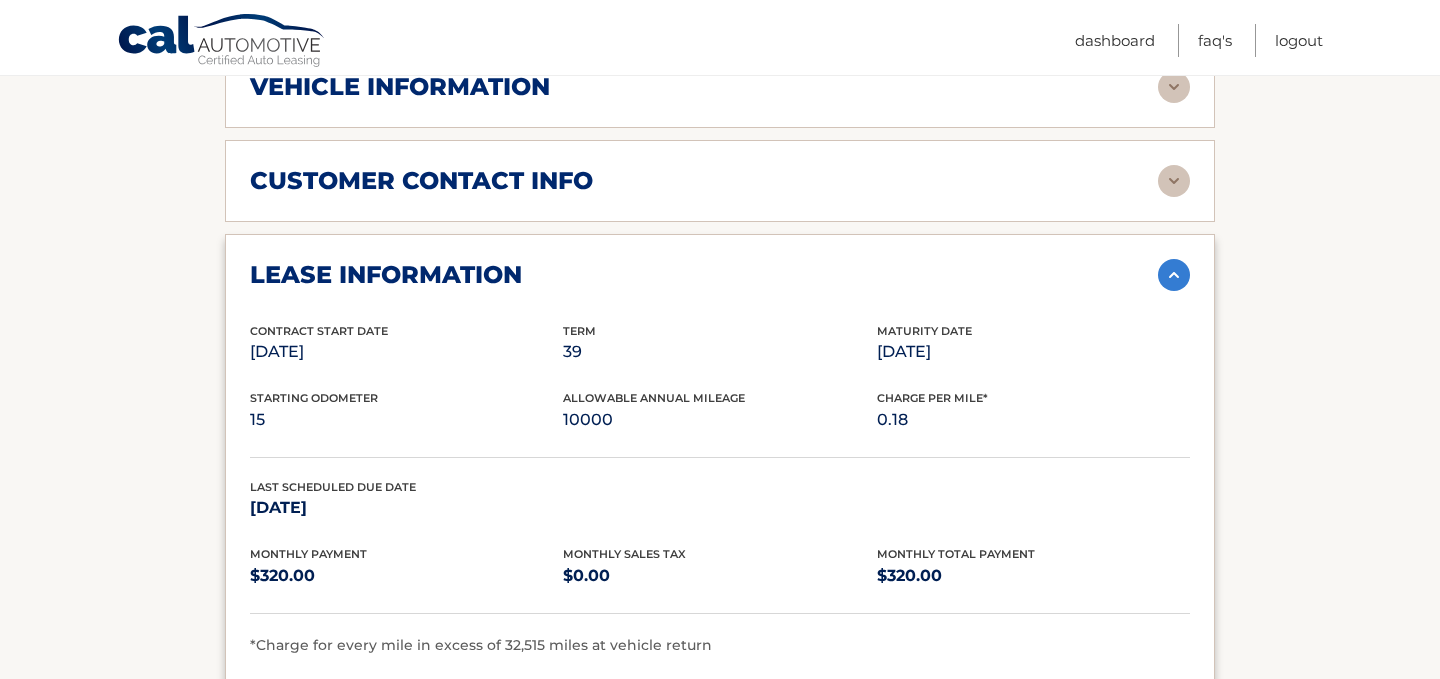 scroll, scrollTop: 921, scrollLeft: 0, axis: vertical 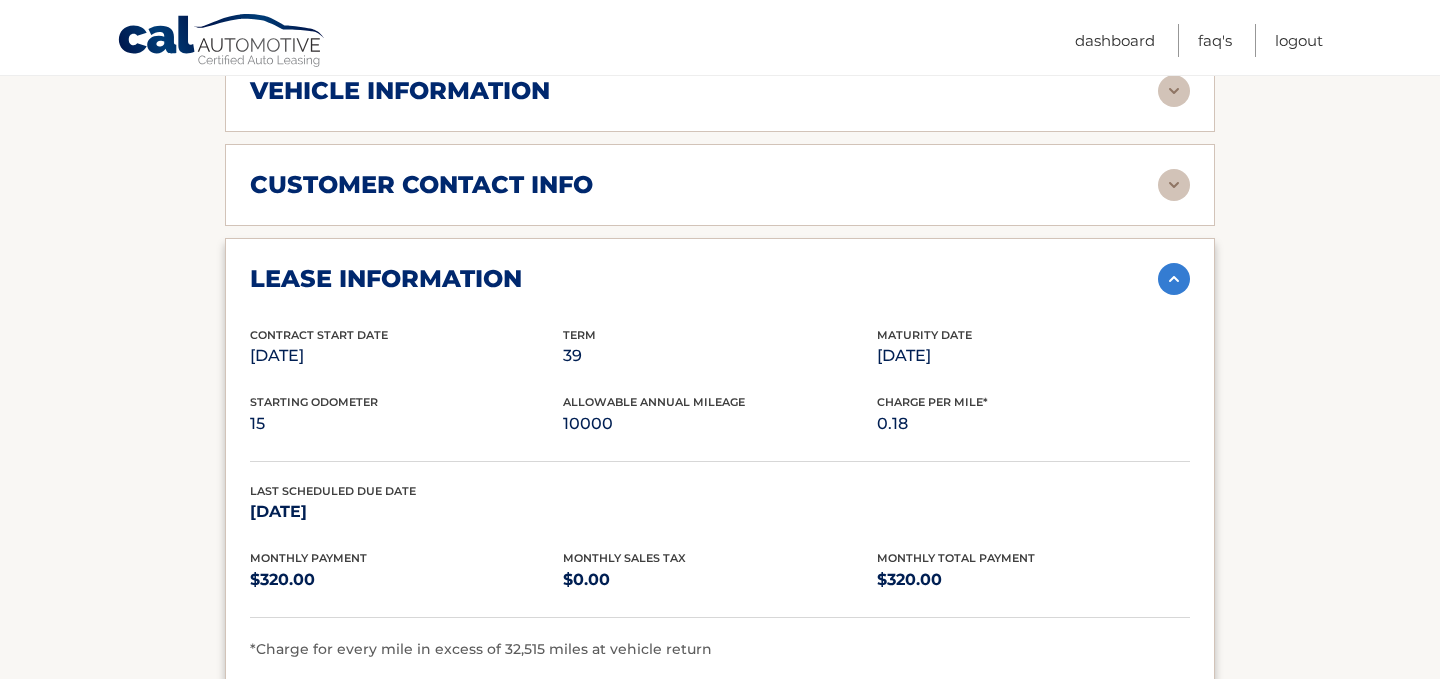 click on "lease information" at bounding box center (704, 279) 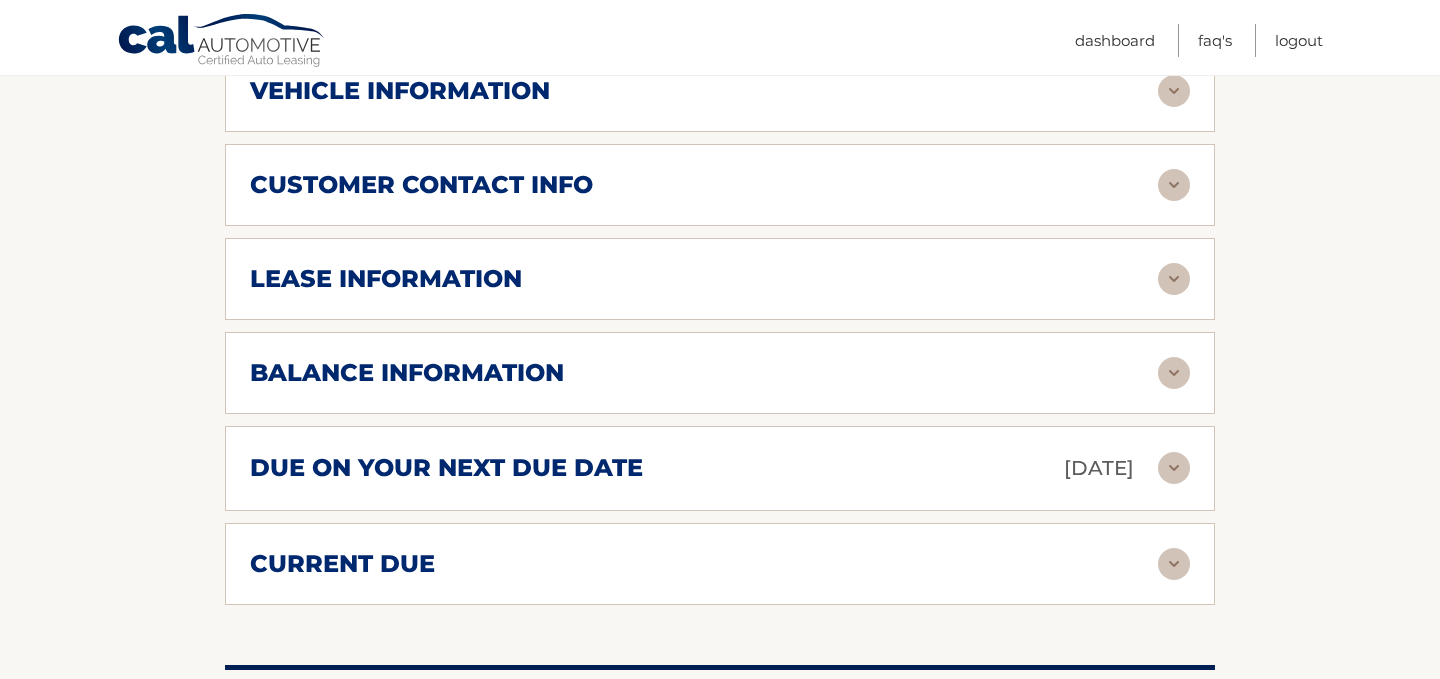 click on "balance information" at bounding box center (704, 373) 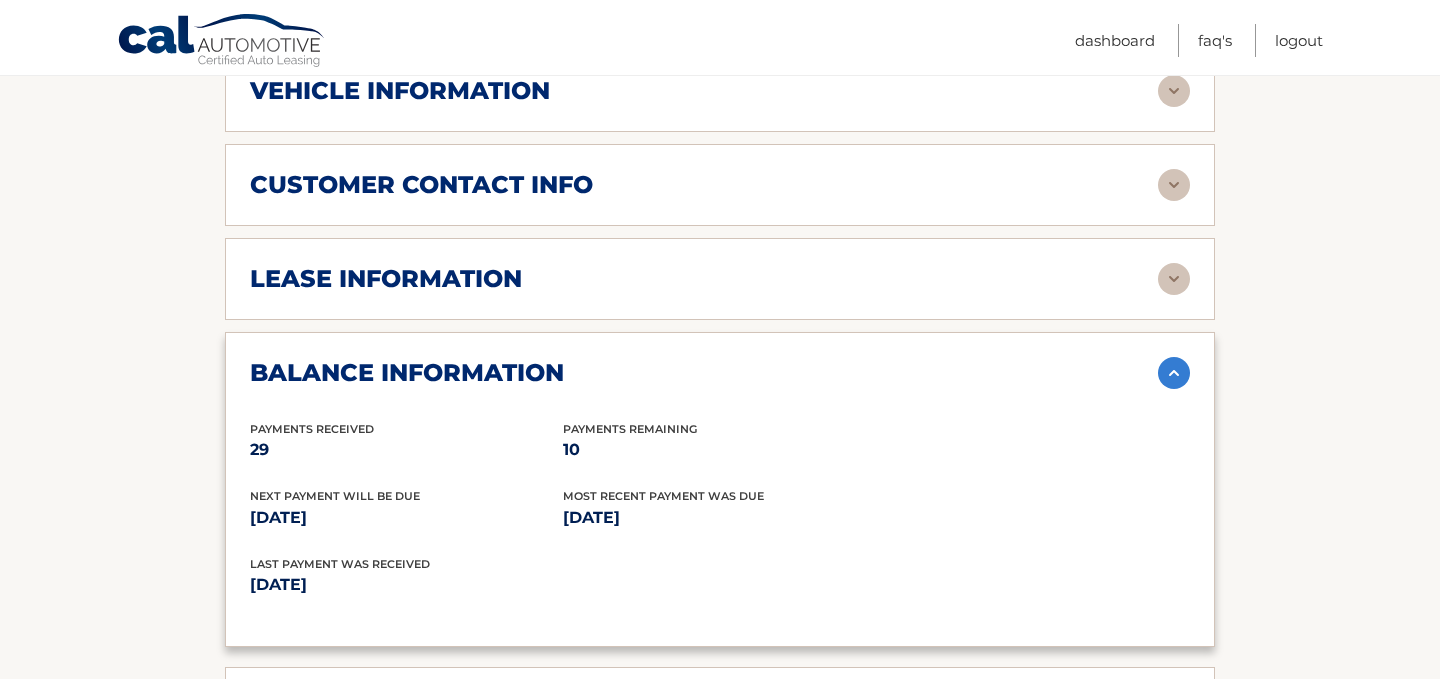 click on "balance information" at bounding box center (704, 373) 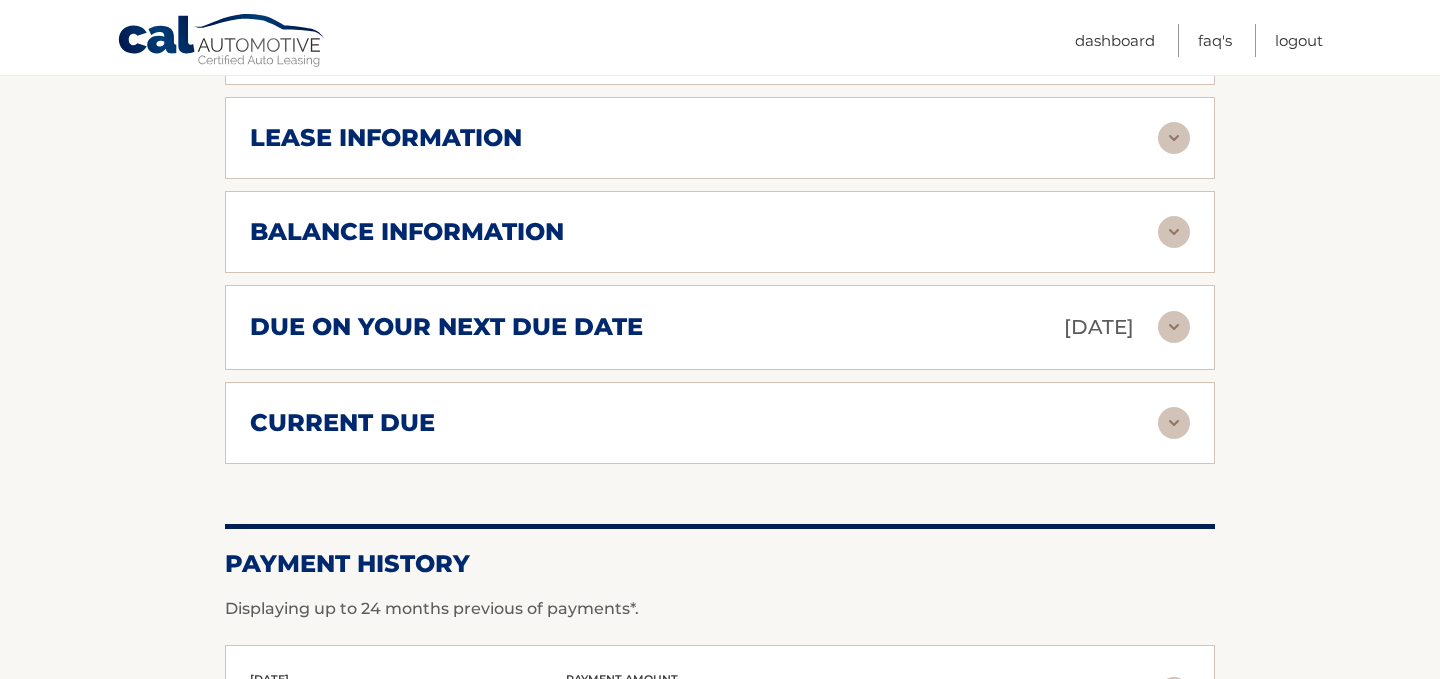 scroll, scrollTop: 1061, scrollLeft: 0, axis: vertical 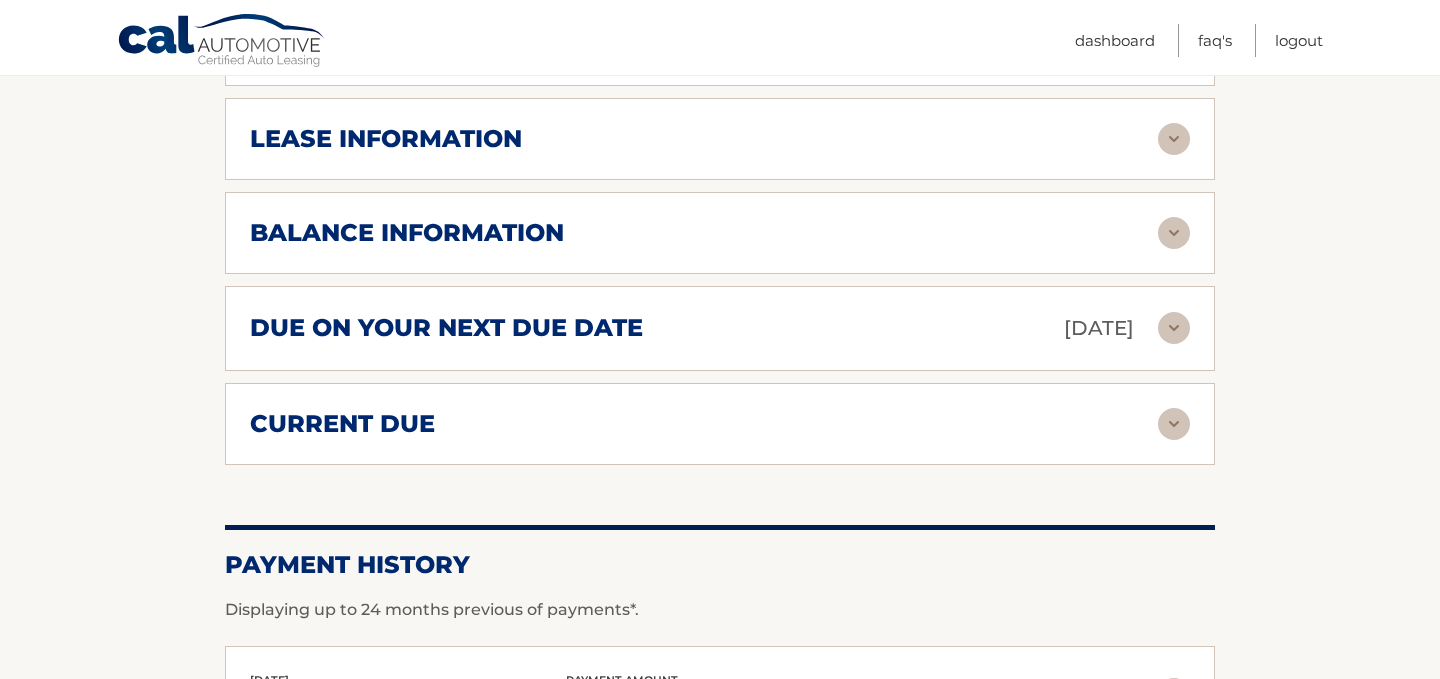 click on "current due" at bounding box center [704, 424] 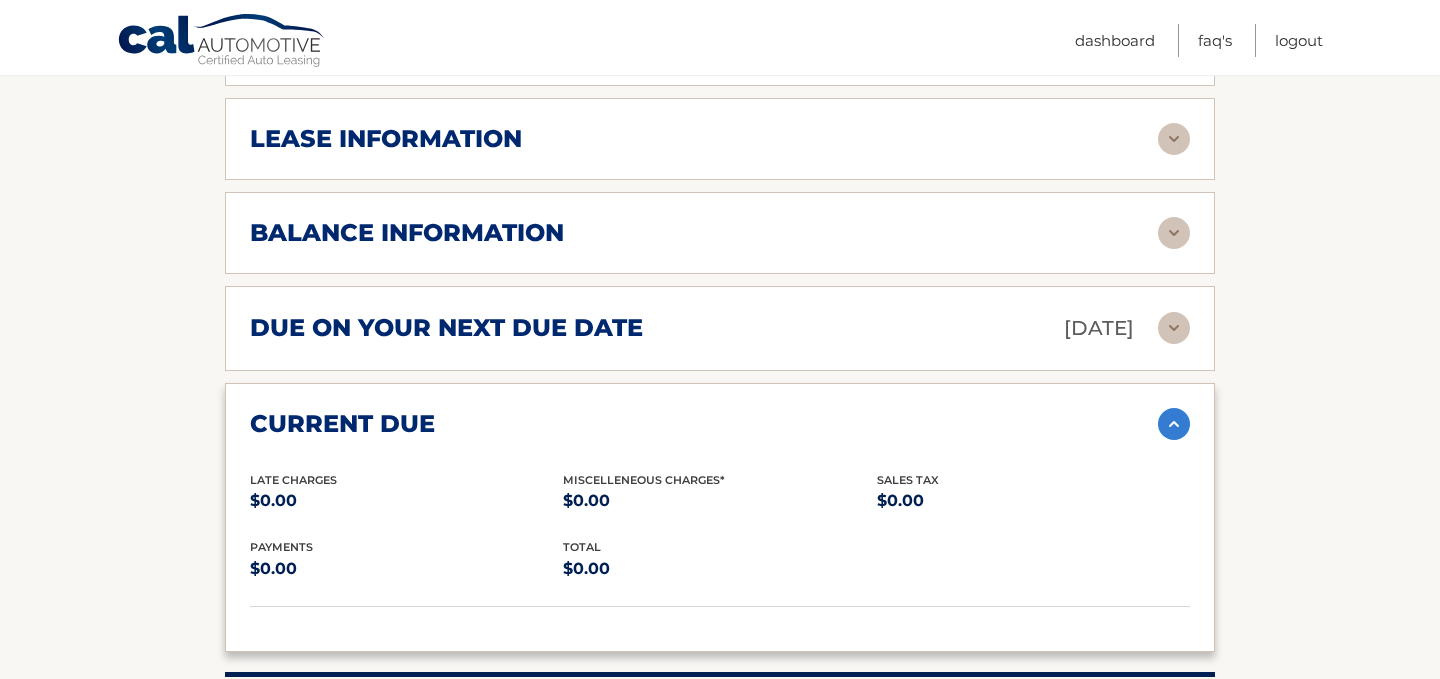 click on "current due" at bounding box center (704, 424) 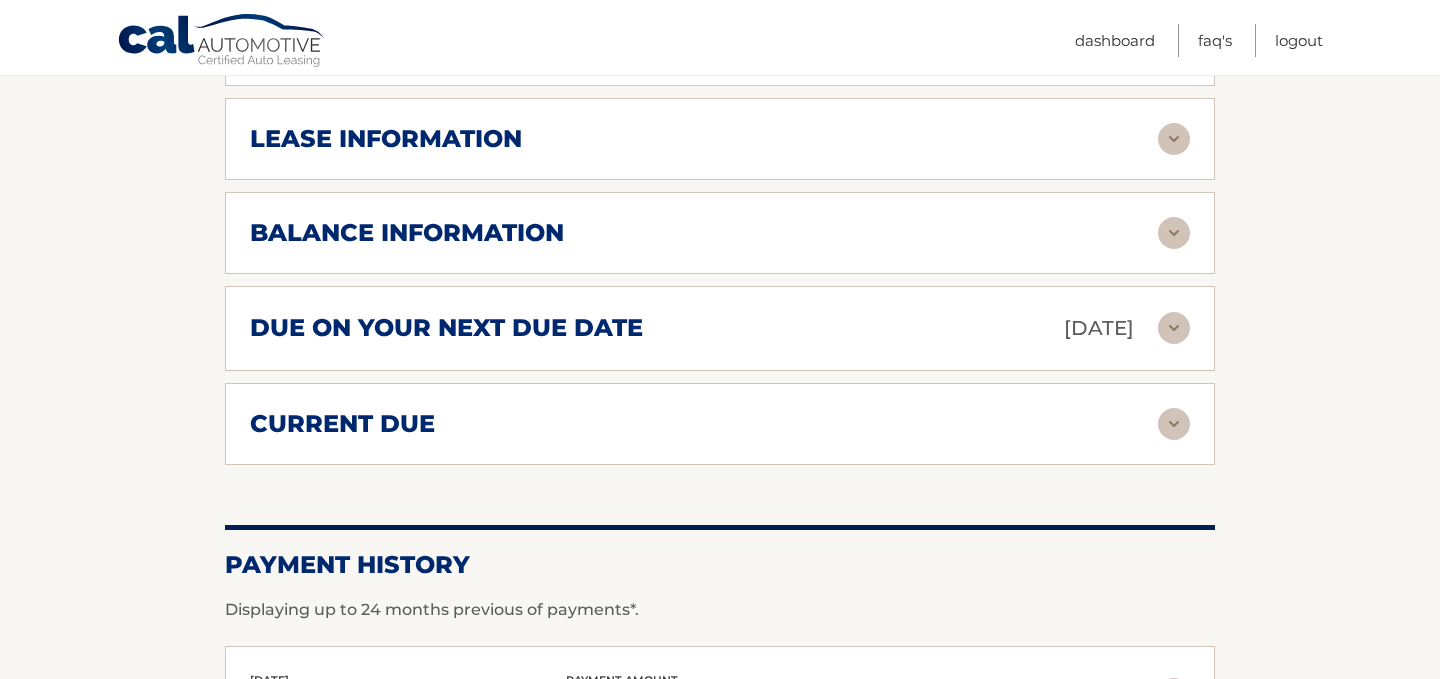 click on "due on your next due date
Jul 14, 2025
Late Charges
$0.00
Miscellaneous Charges
$0.00
Sales Tax
$0.00
Payments Due
$320.00
total
$320.00" at bounding box center [720, 328] 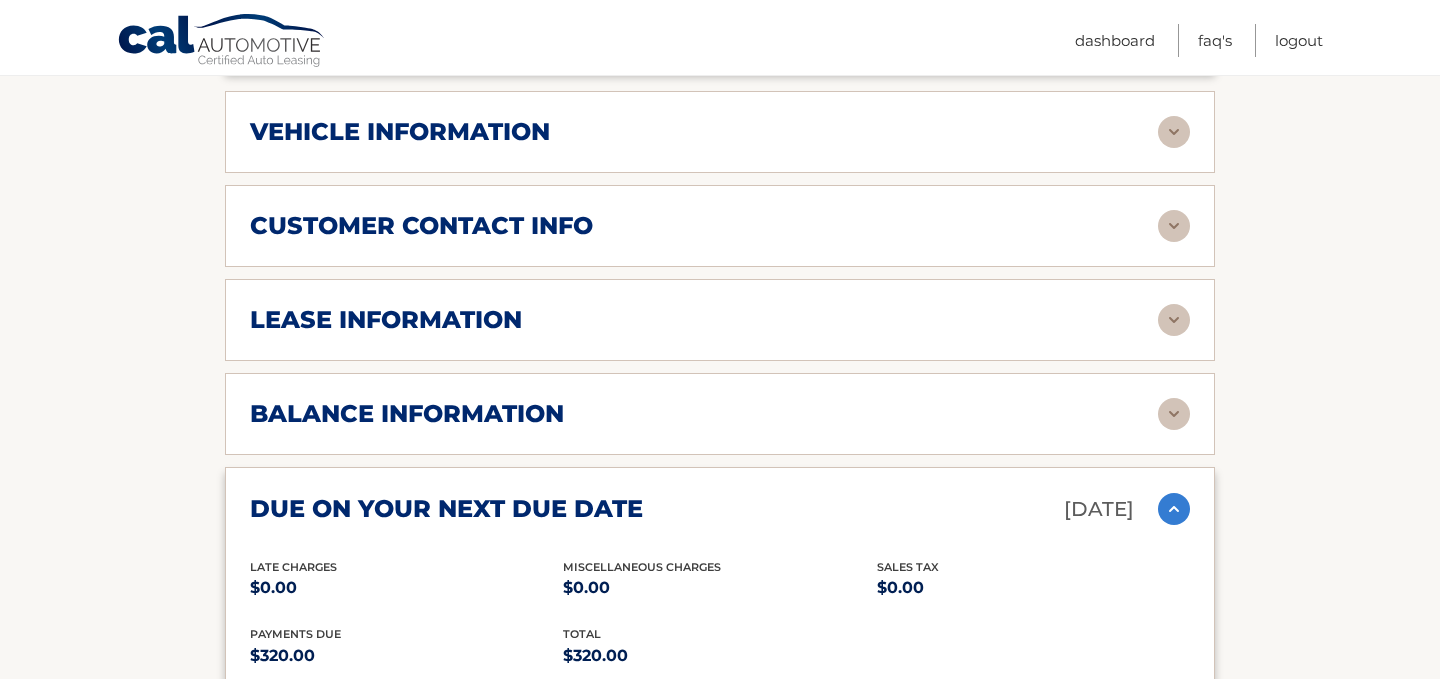 scroll, scrollTop: 802, scrollLeft: 0, axis: vertical 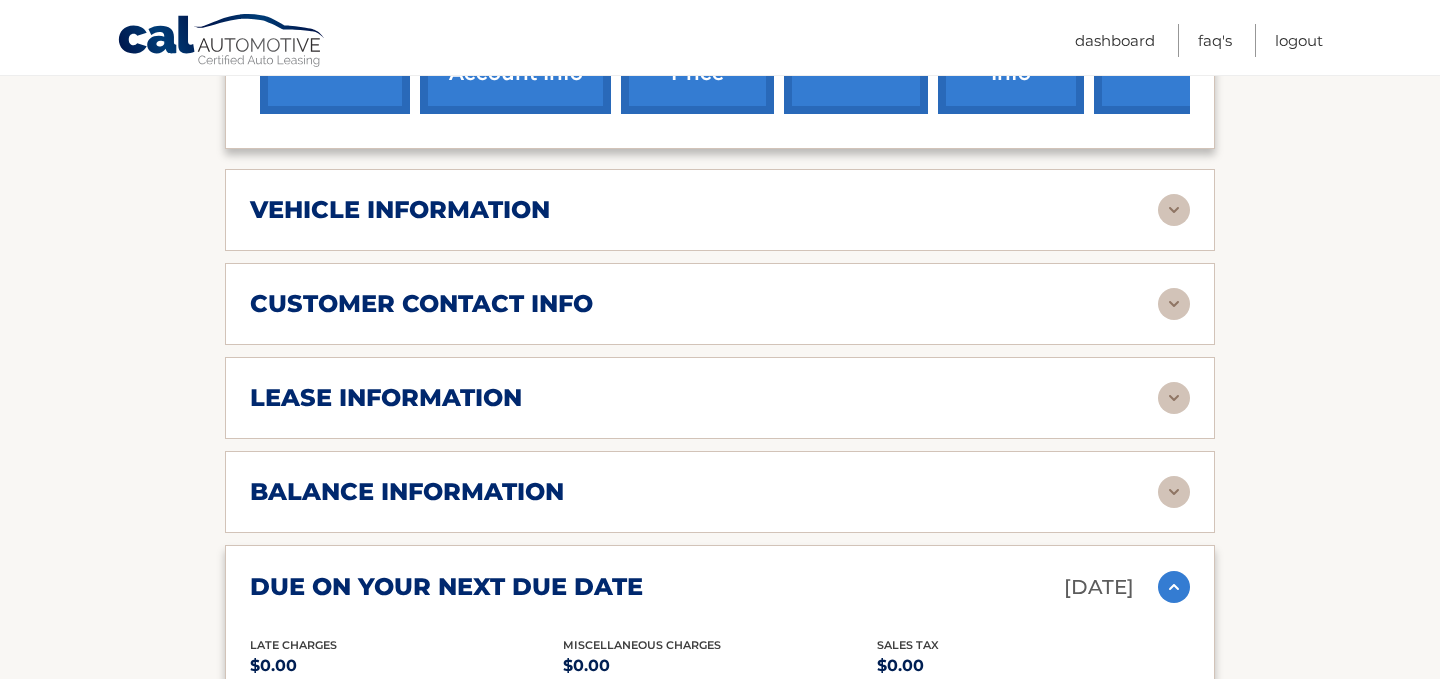 click on "vehicle information" at bounding box center (704, 210) 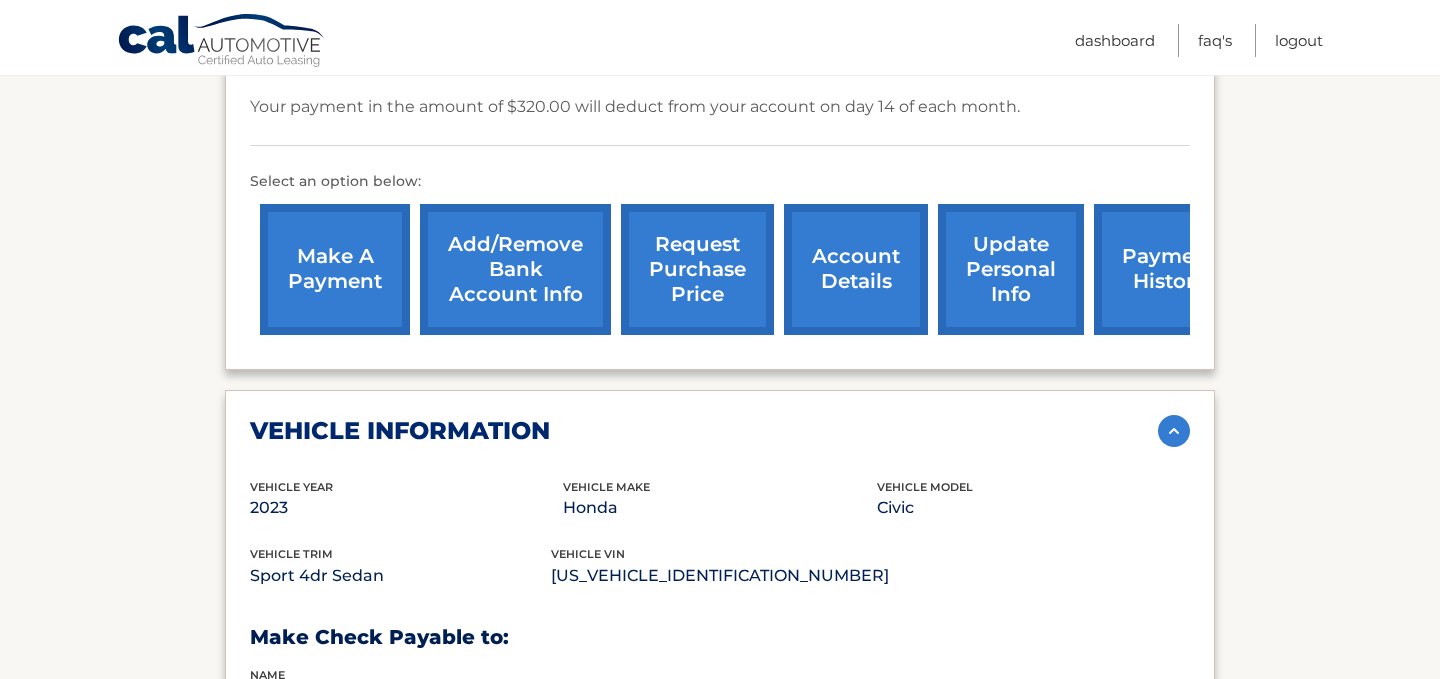 scroll, scrollTop: 527, scrollLeft: 0, axis: vertical 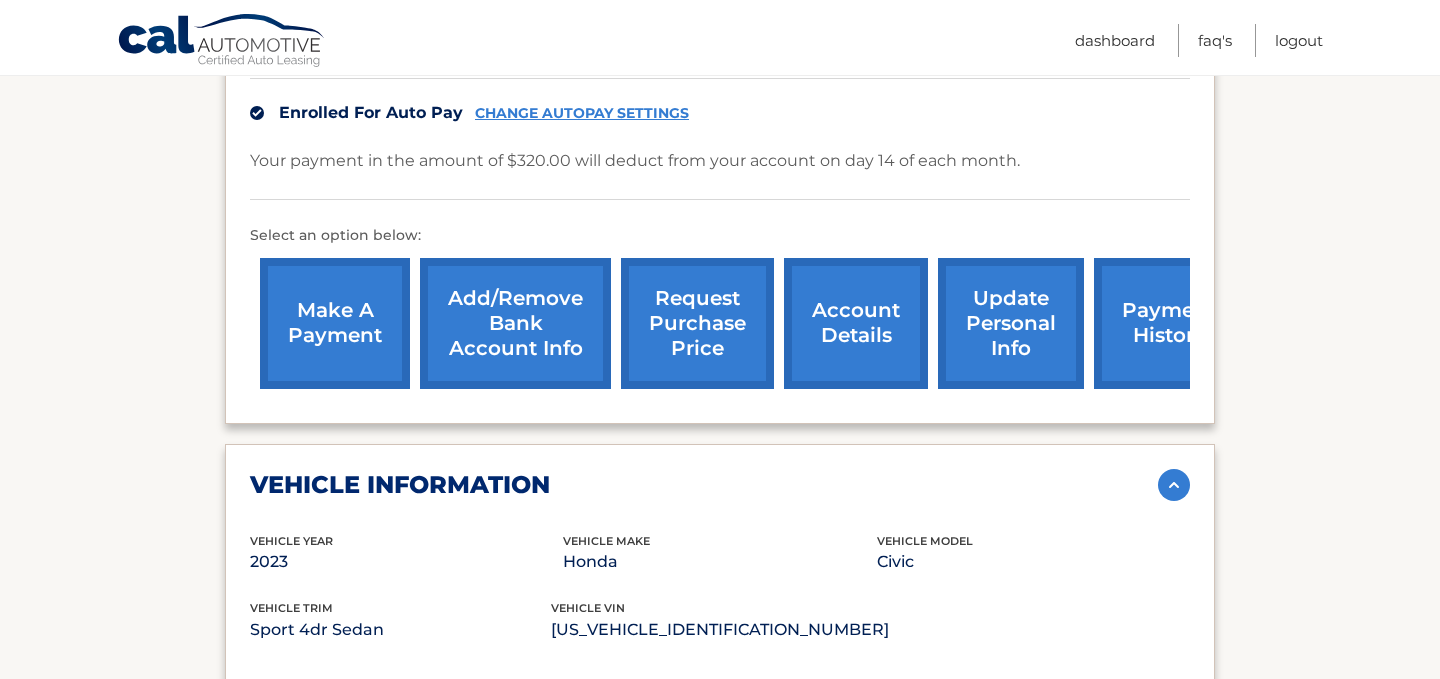 click on "request purchase price" at bounding box center [697, 323] 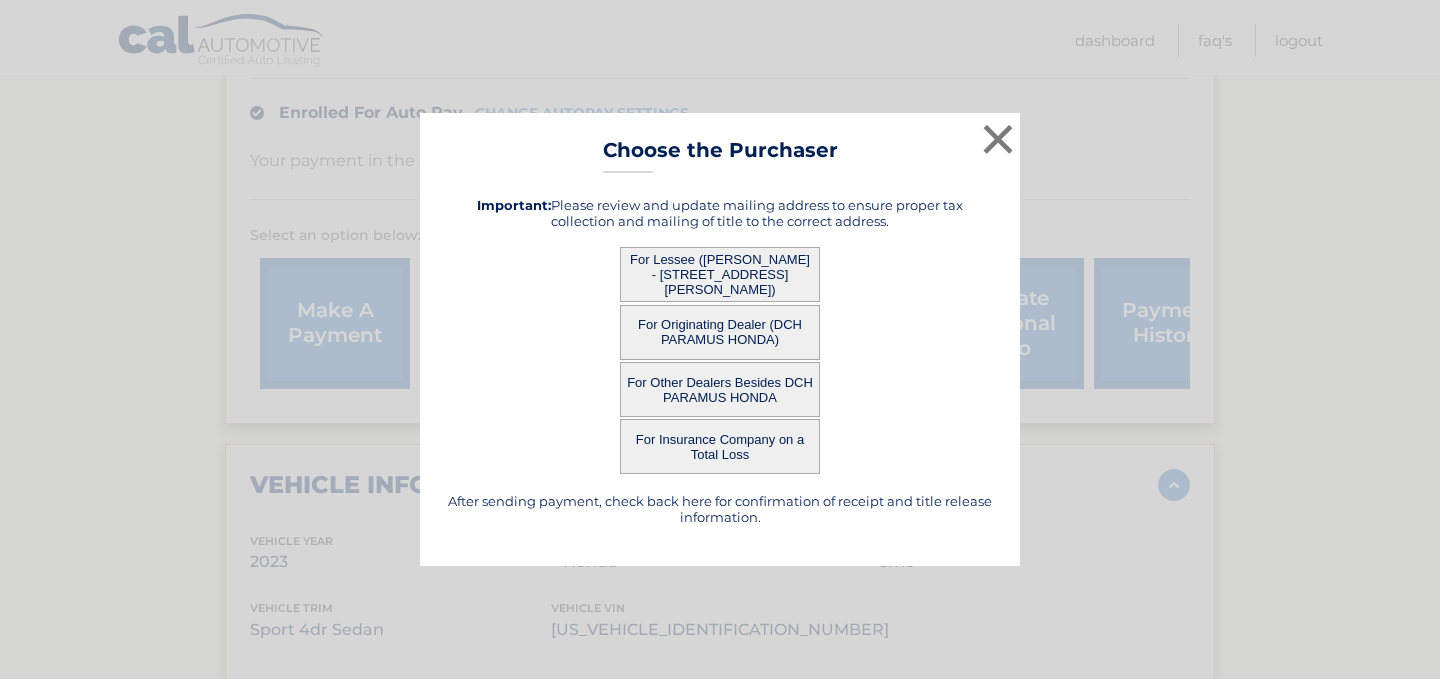 click on "For Lessee ([PERSON_NAME] - [STREET_ADDRESS][PERSON_NAME])" at bounding box center [720, 274] 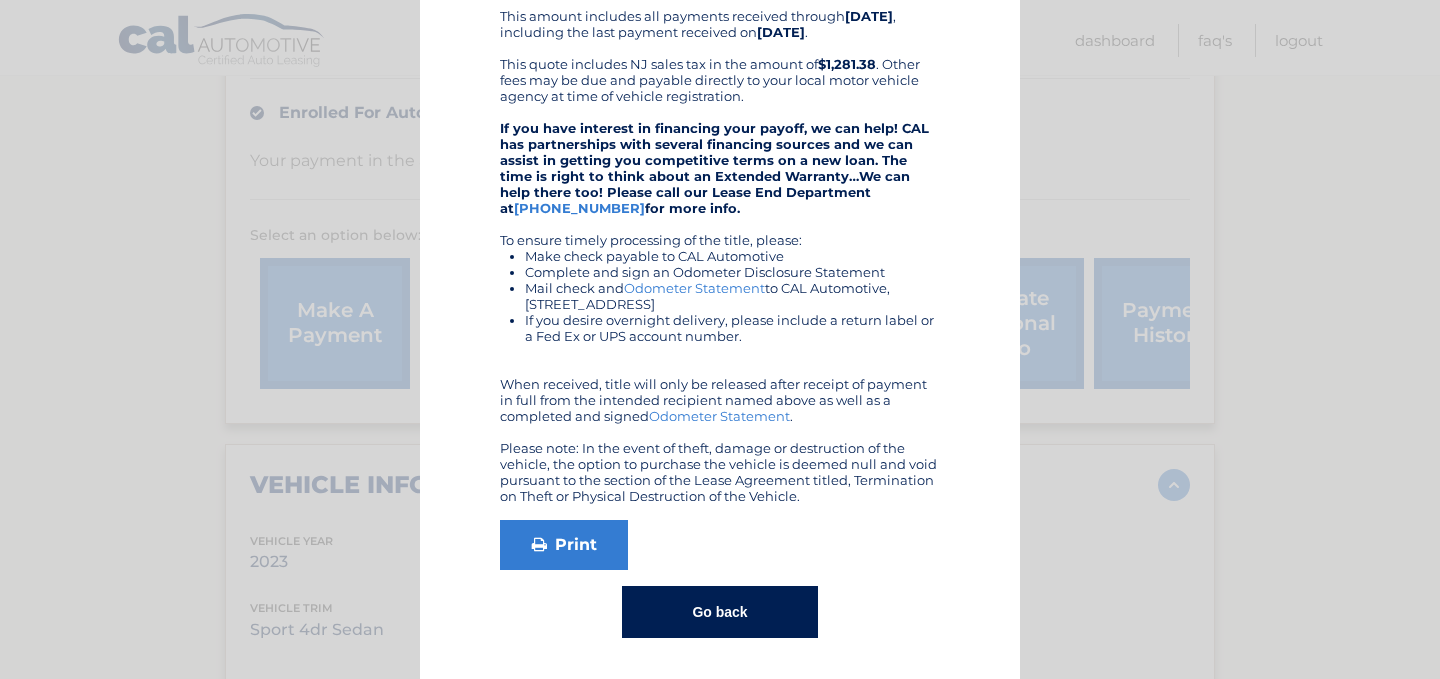 scroll, scrollTop: 0, scrollLeft: 0, axis: both 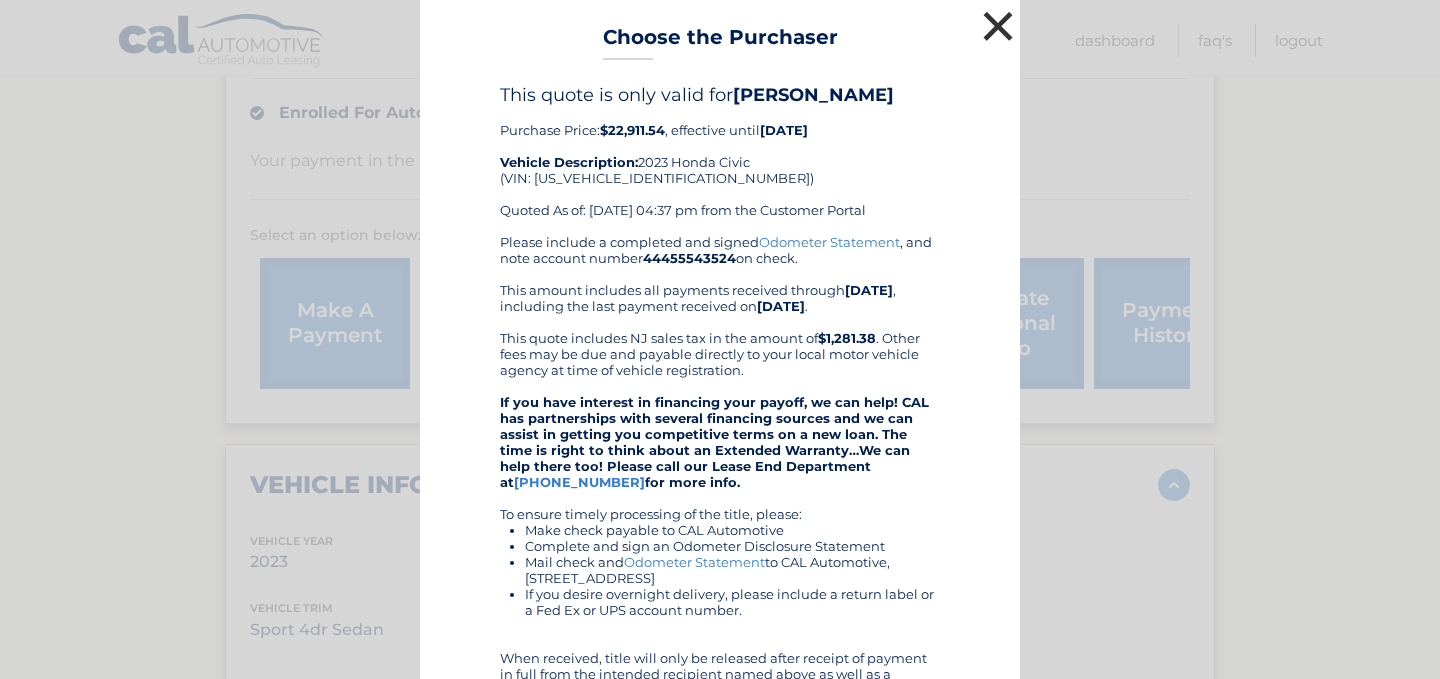 click on "×" at bounding box center [998, 26] 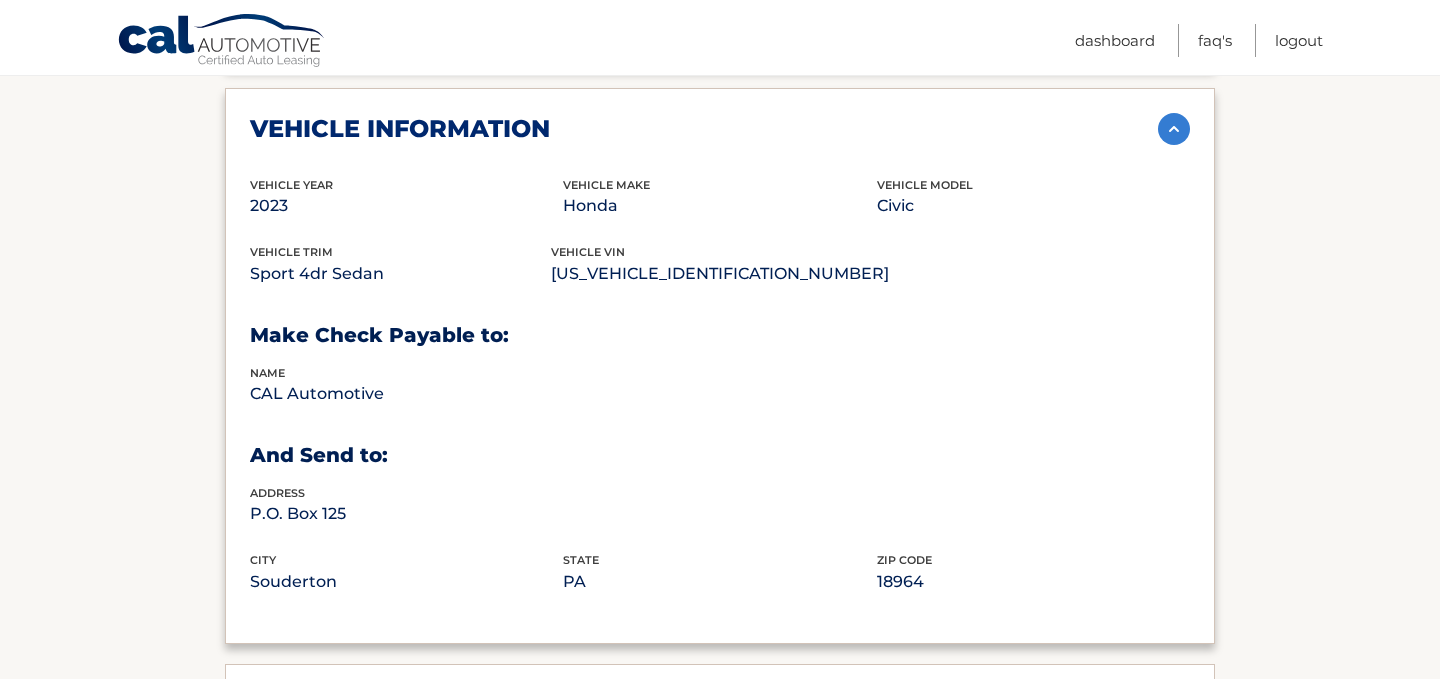 scroll, scrollTop: 881, scrollLeft: 0, axis: vertical 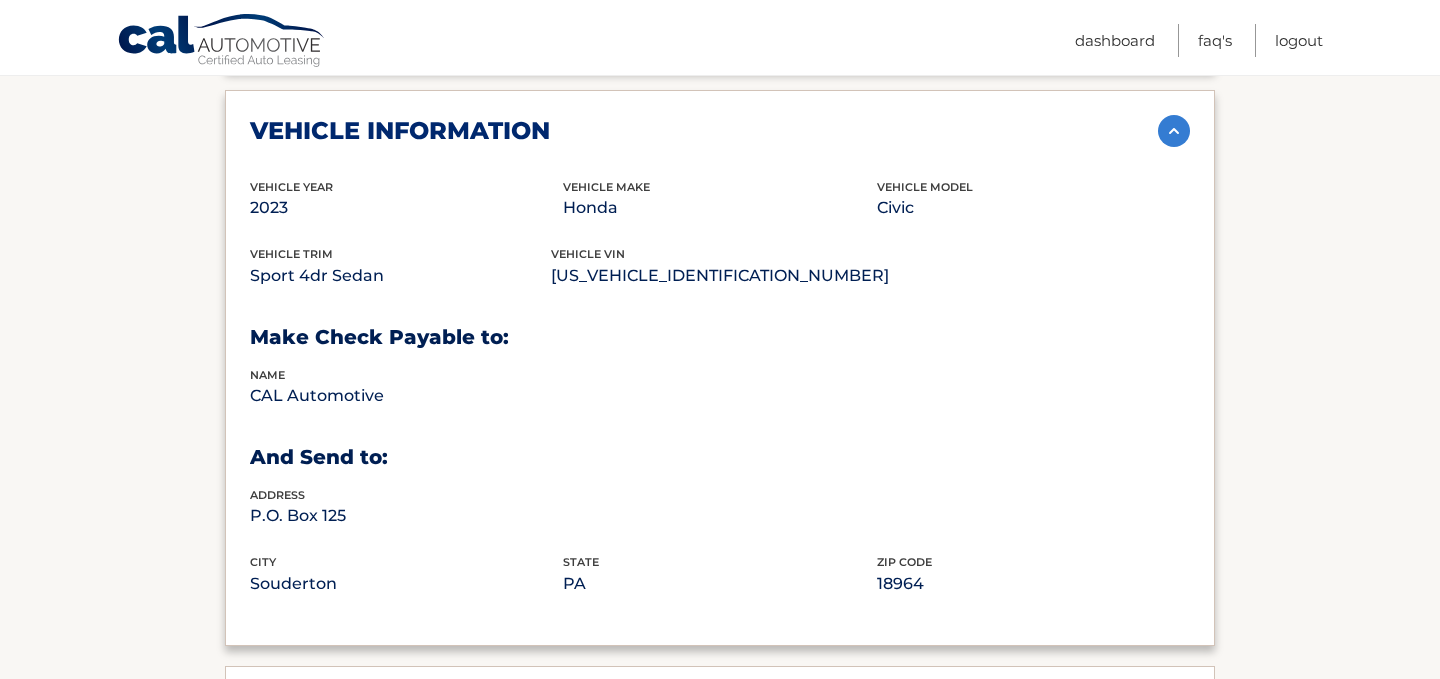 click at bounding box center (1174, 131) 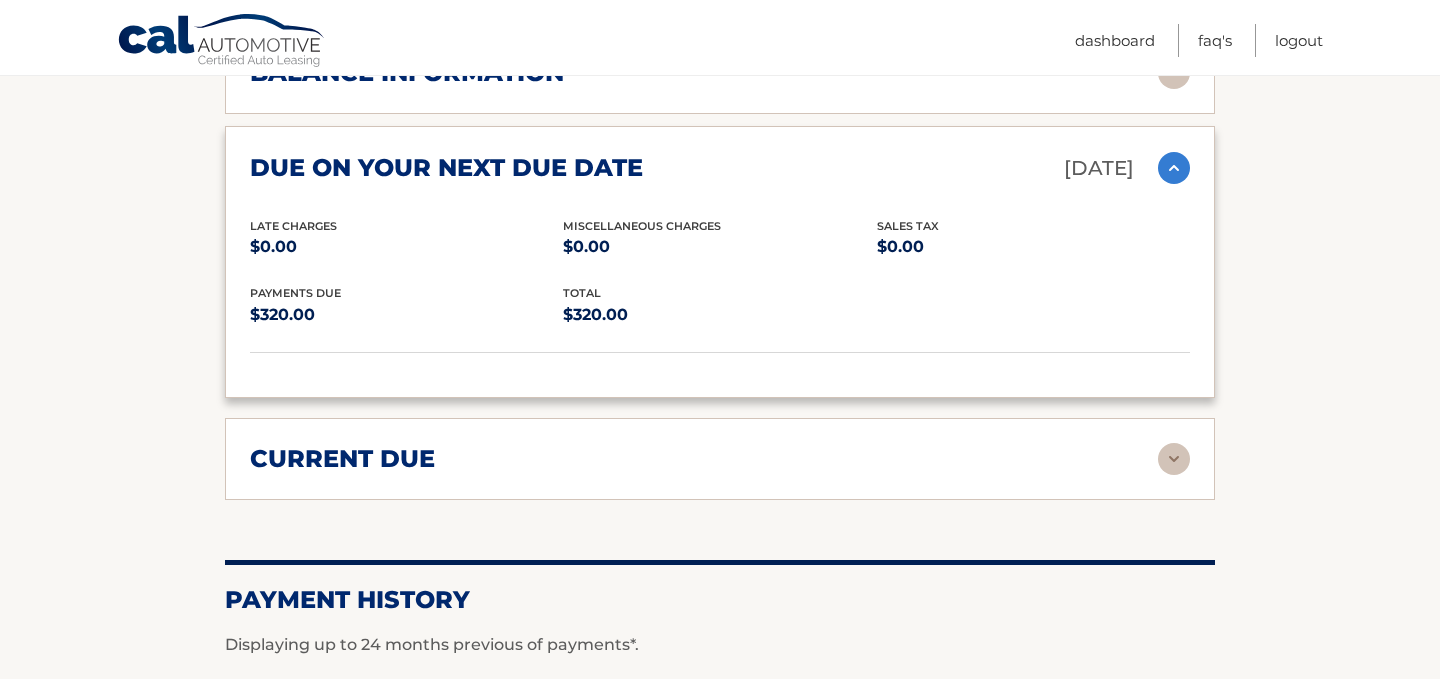 scroll, scrollTop: 1220, scrollLeft: 0, axis: vertical 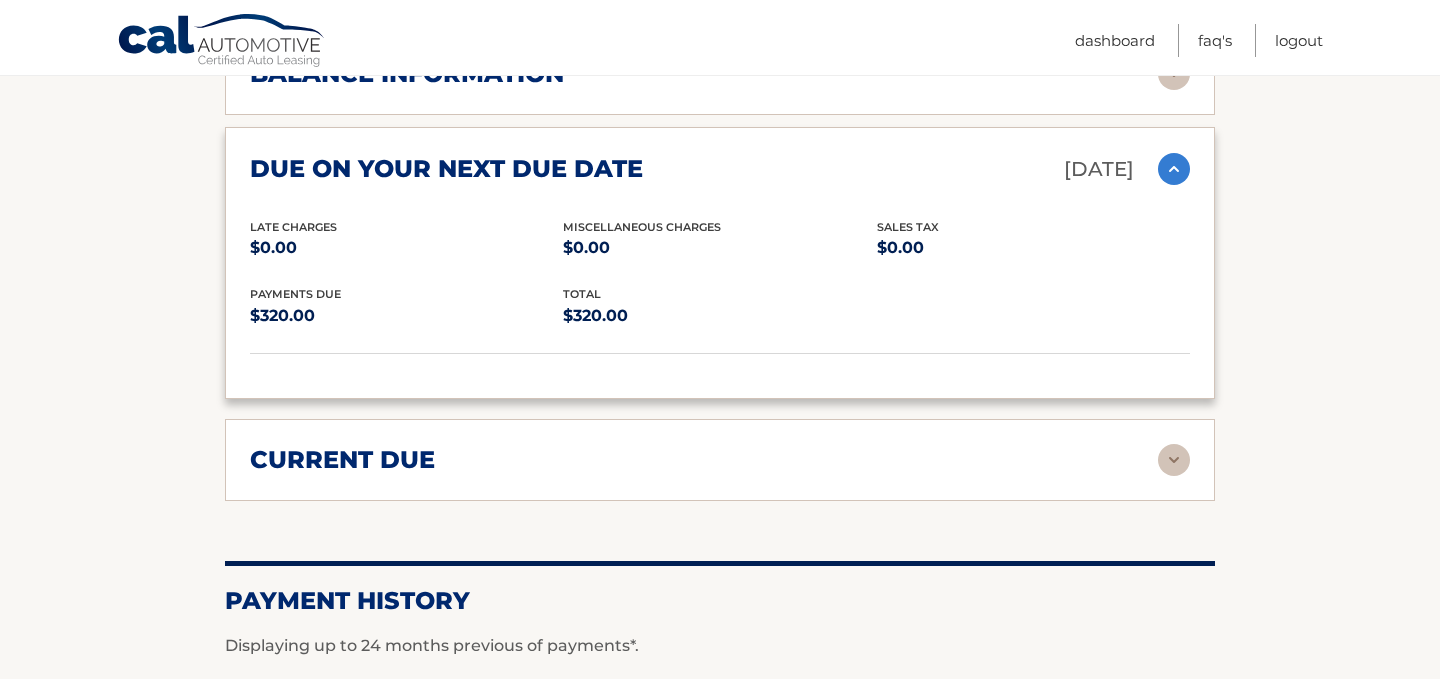 click at bounding box center [1174, 169] 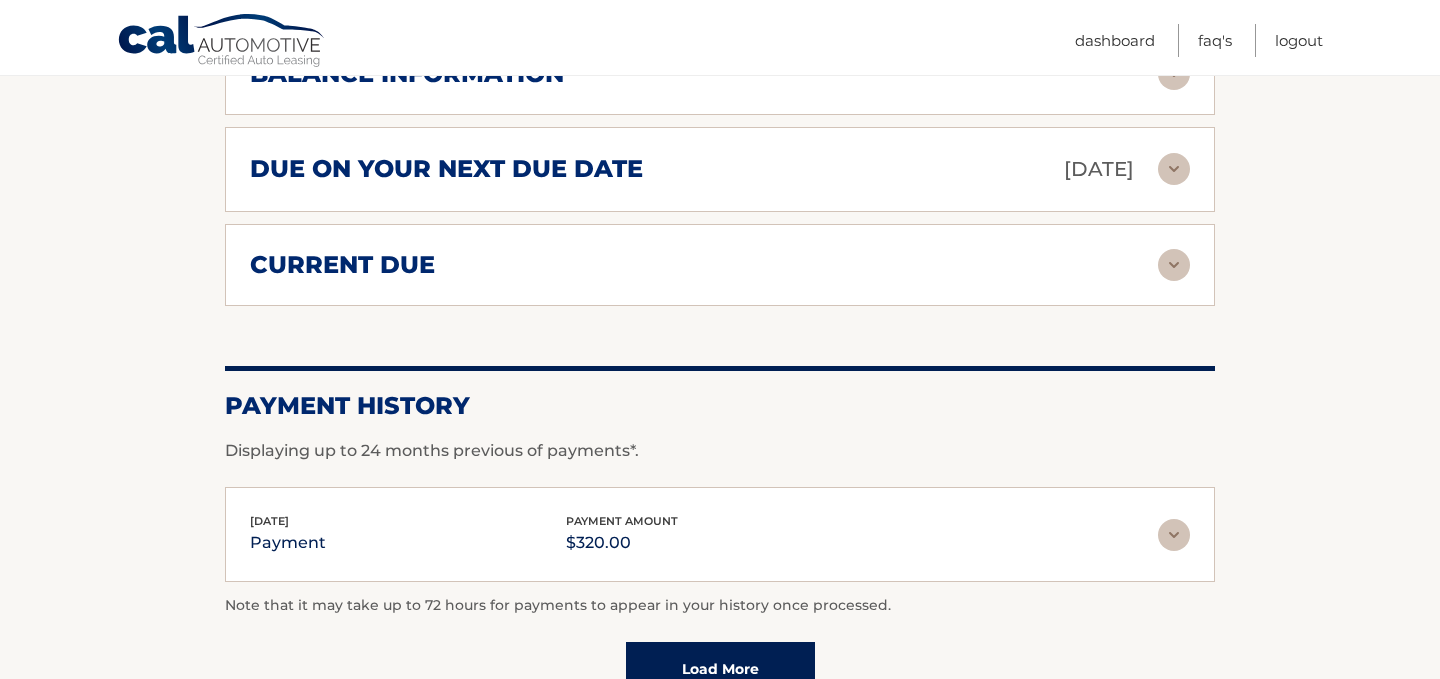 scroll, scrollTop: 1429, scrollLeft: 0, axis: vertical 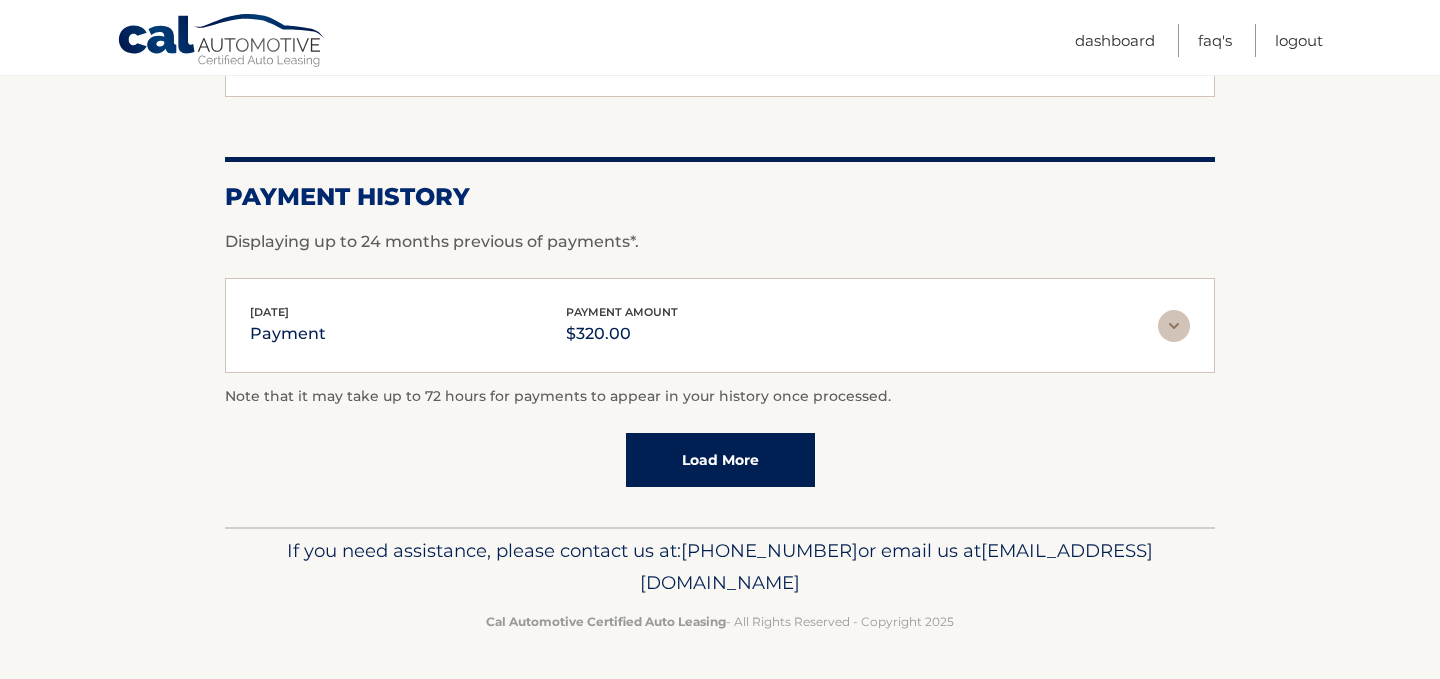 click on "Load More" at bounding box center [720, 460] 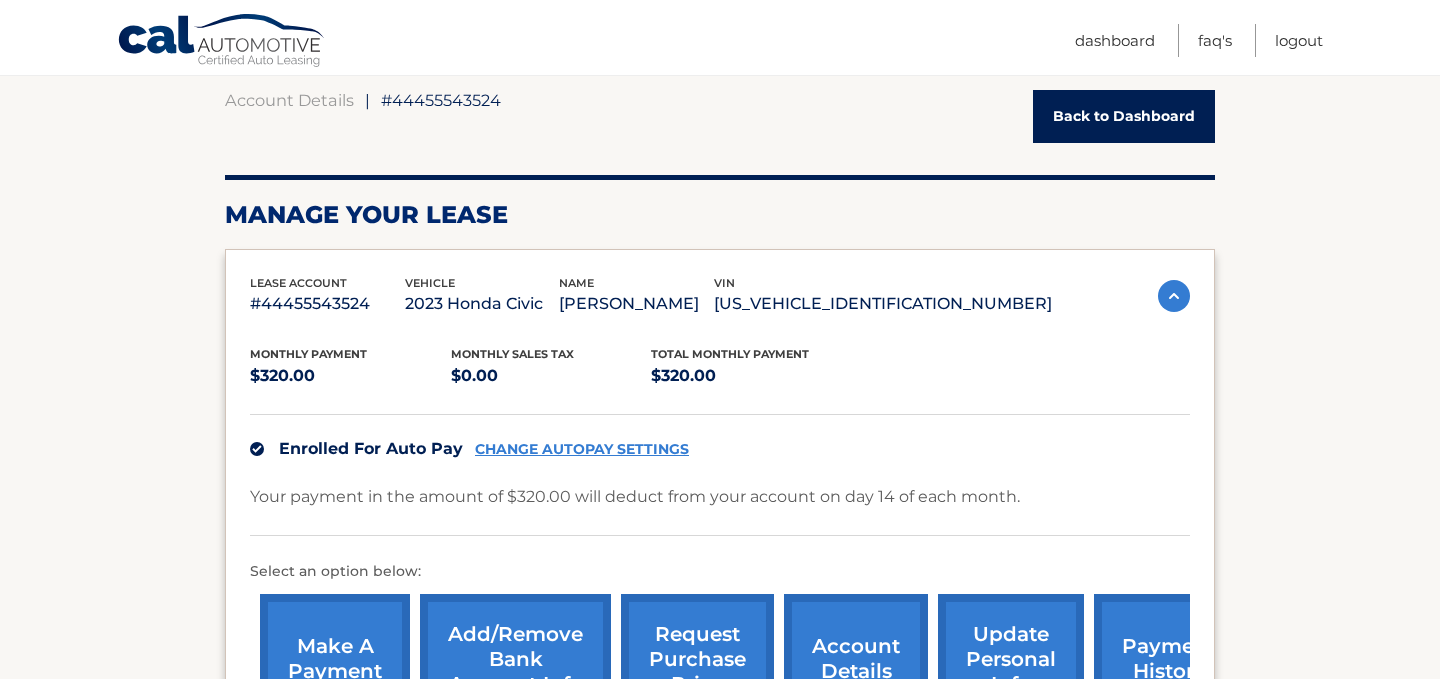 scroll, scrollTop: 189, scrollLeft: 0, axis: vertical 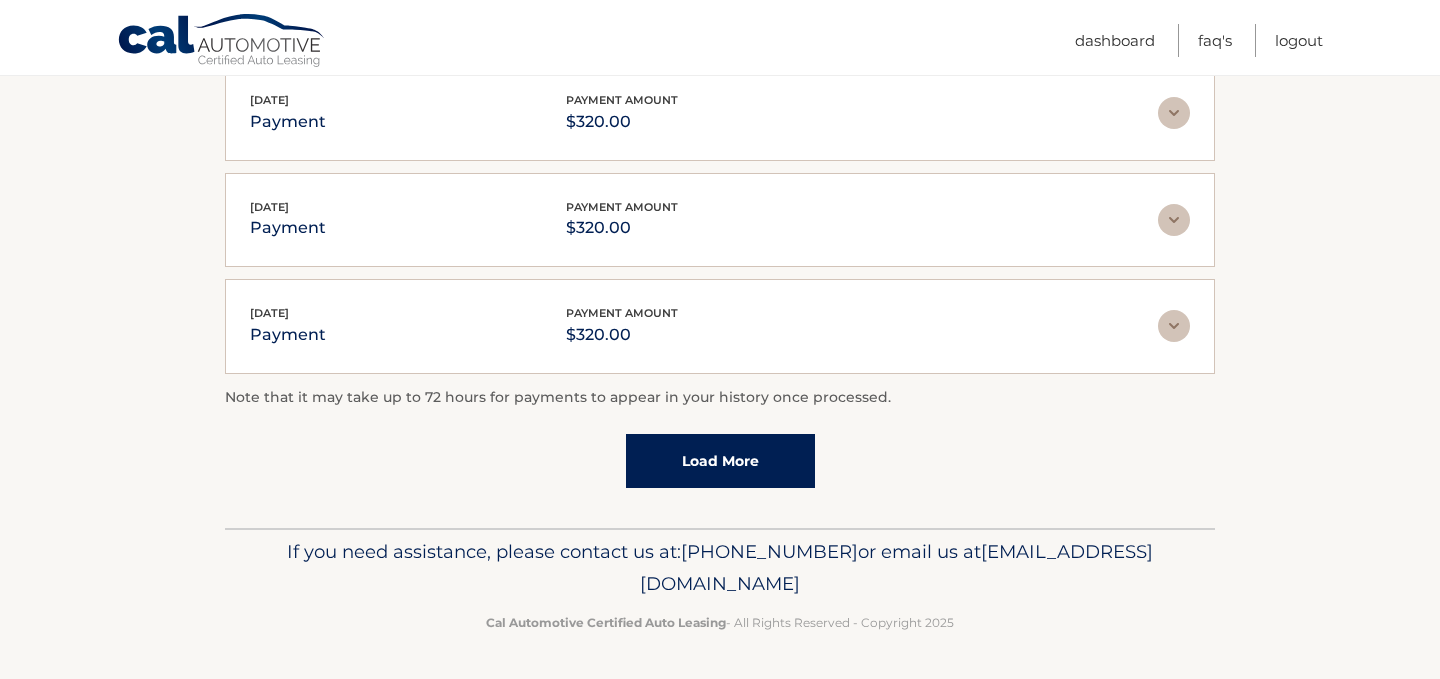 click on "Load More" at bounding box center (720, 461) 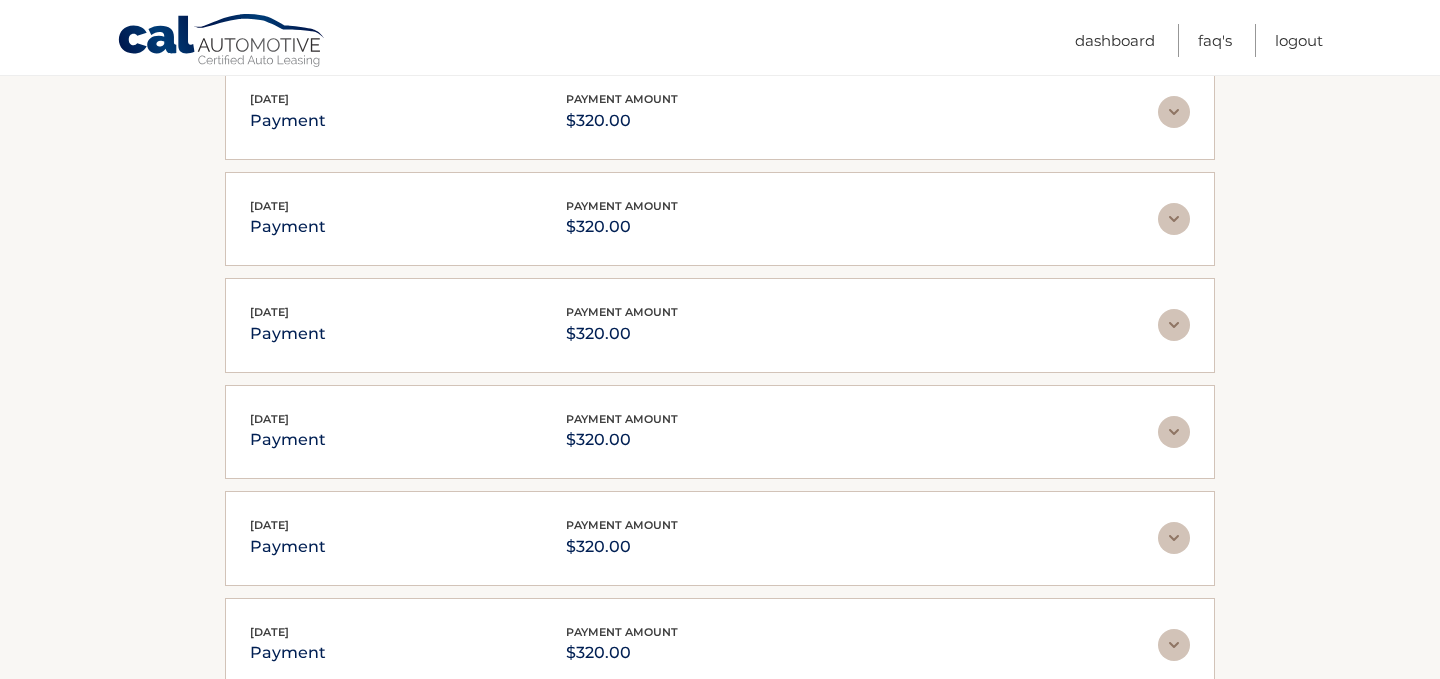 scroll, scrollTop: 2494, scrollLeft: 0, axis: vertical 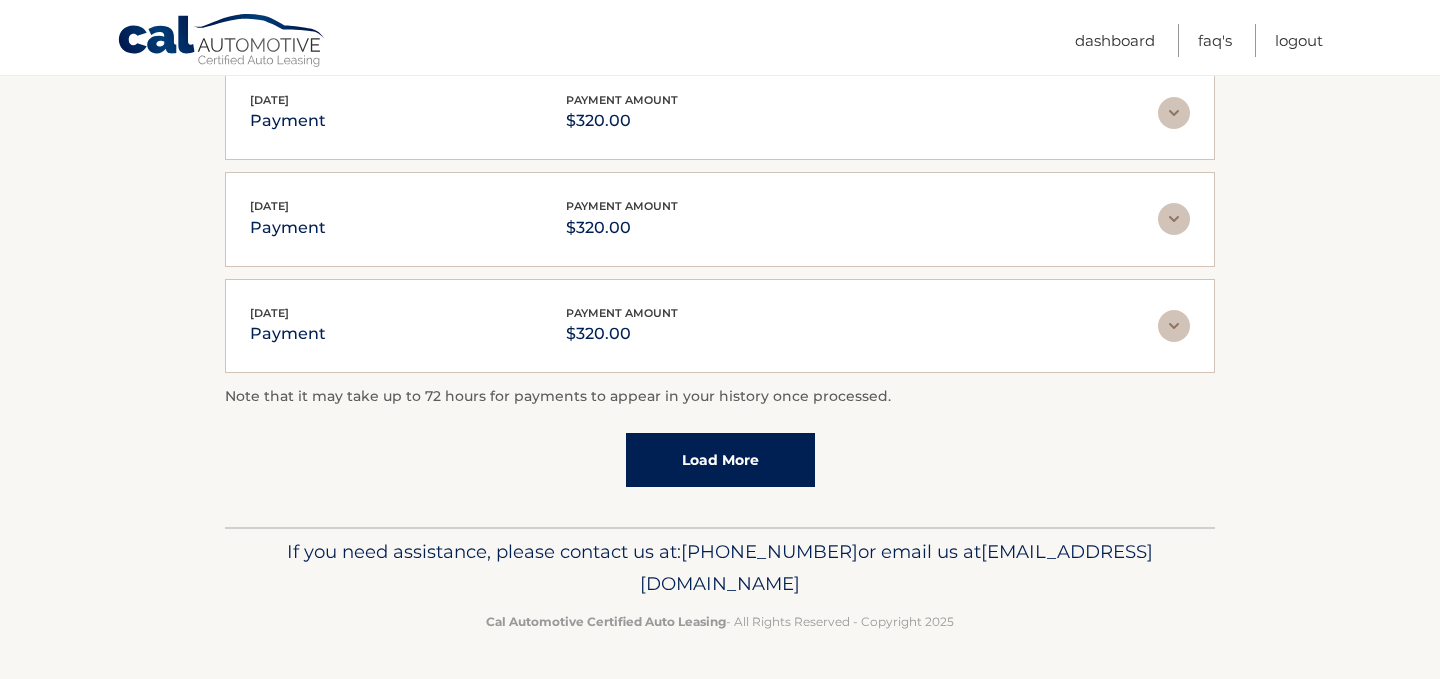click on "Load More" at bounding box center [720, 460] 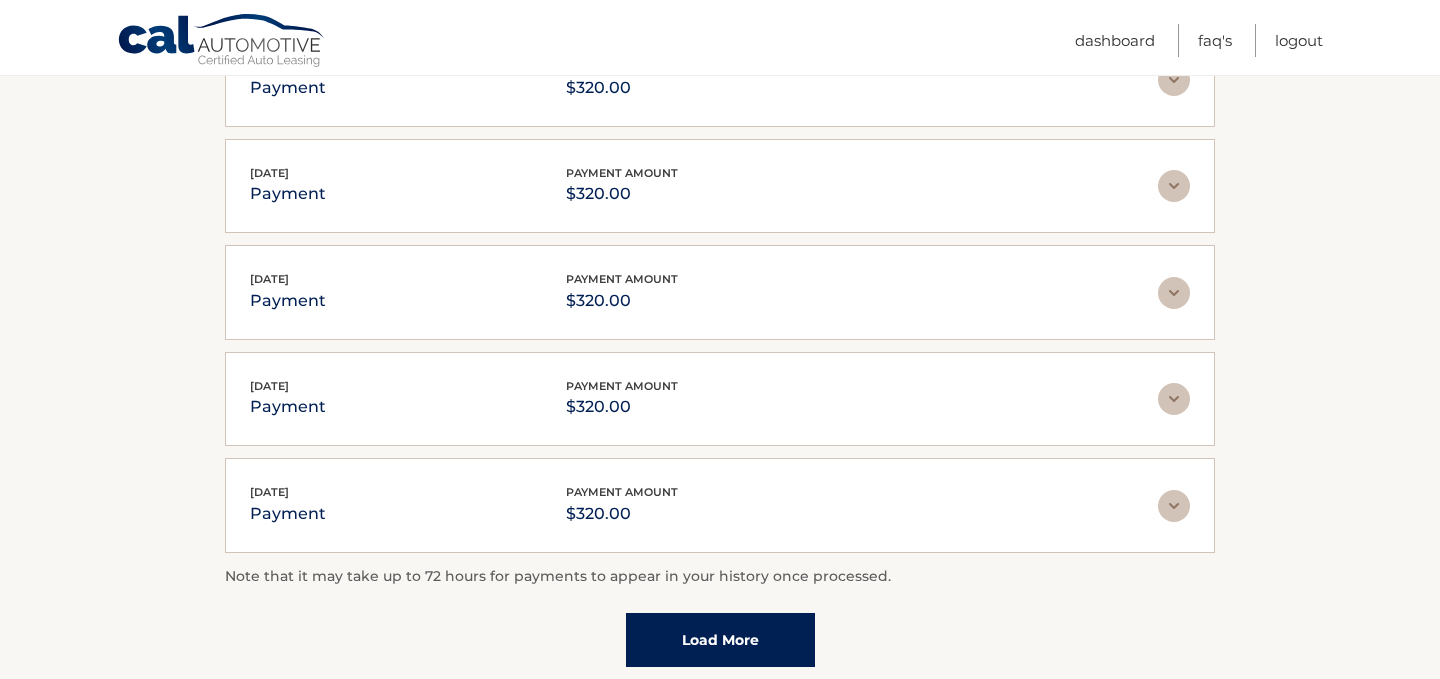 scroll, scrollTop: 3027, scrollLeft: 0, axis: vertical 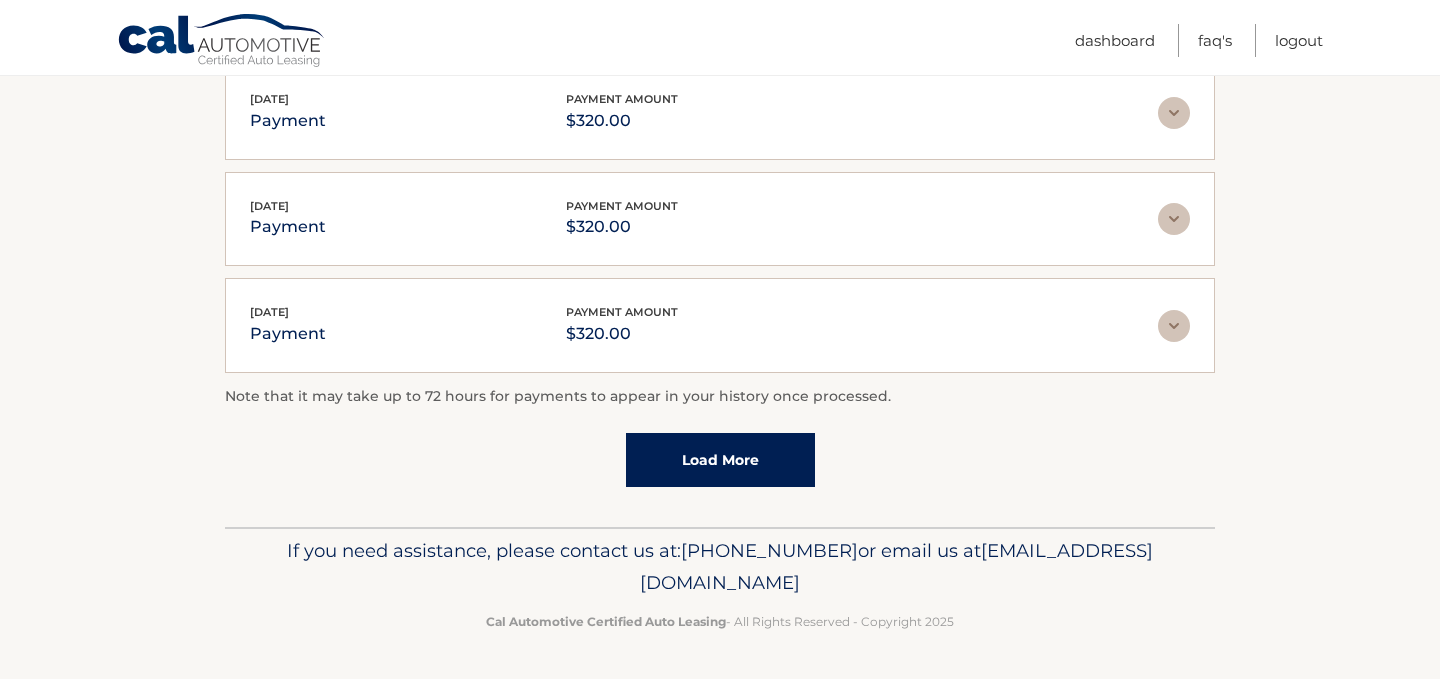 click on "Load More" at bounding box center (720, 460) 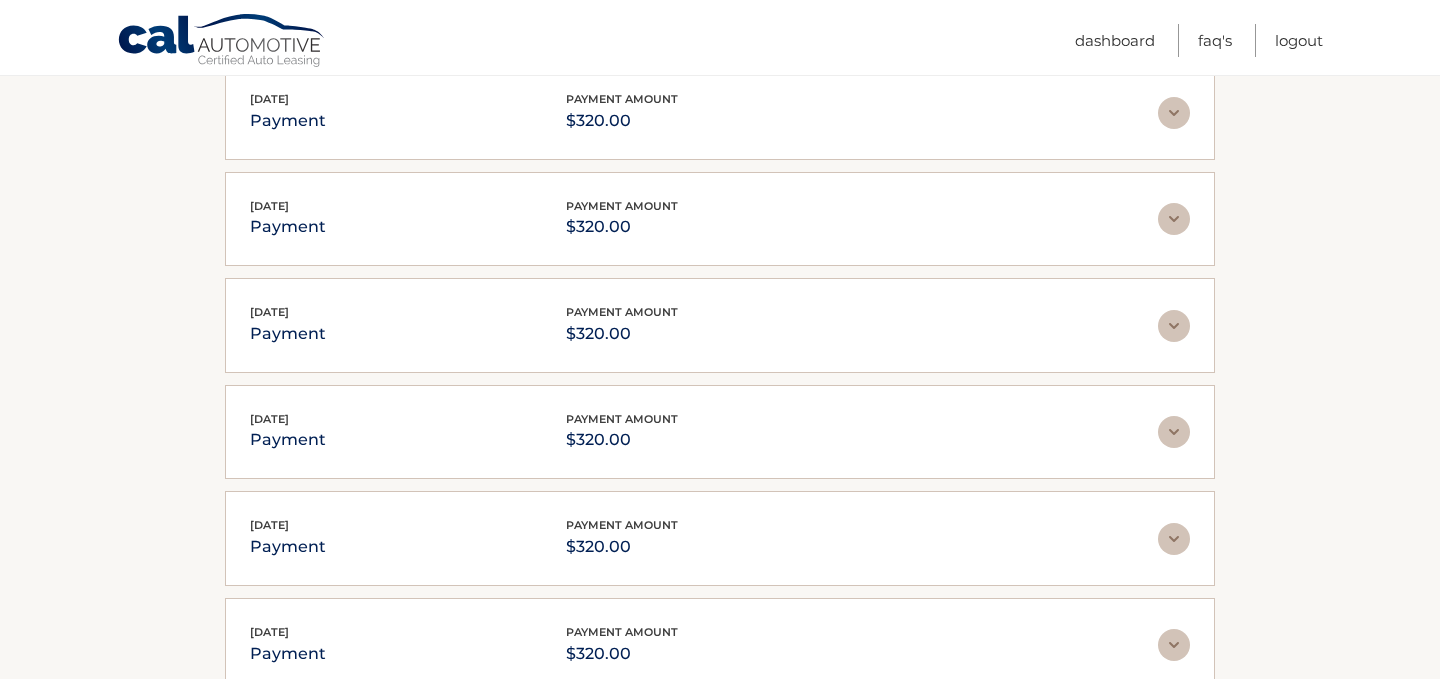 scroll, scrollTop: 3559, scrollLeft: 0, axis: vertical 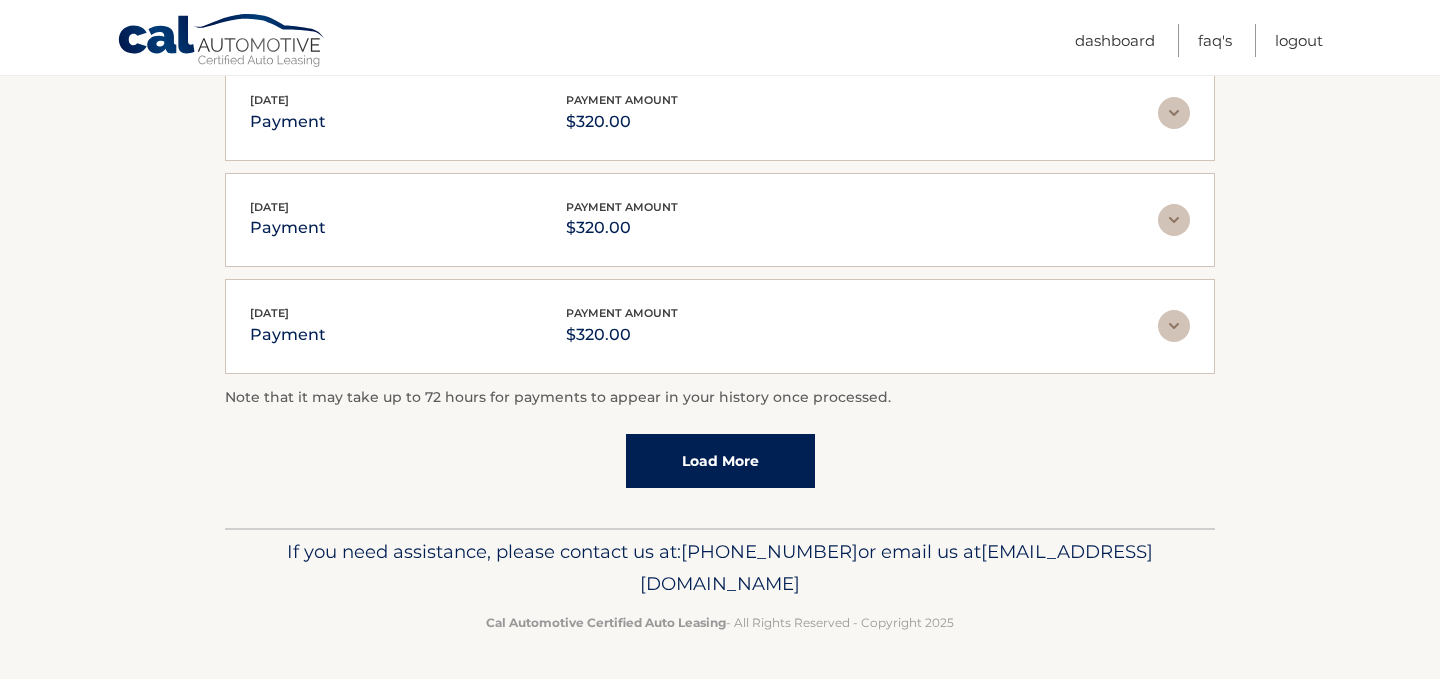 click on "Load More" at bounding box center [720, 461] 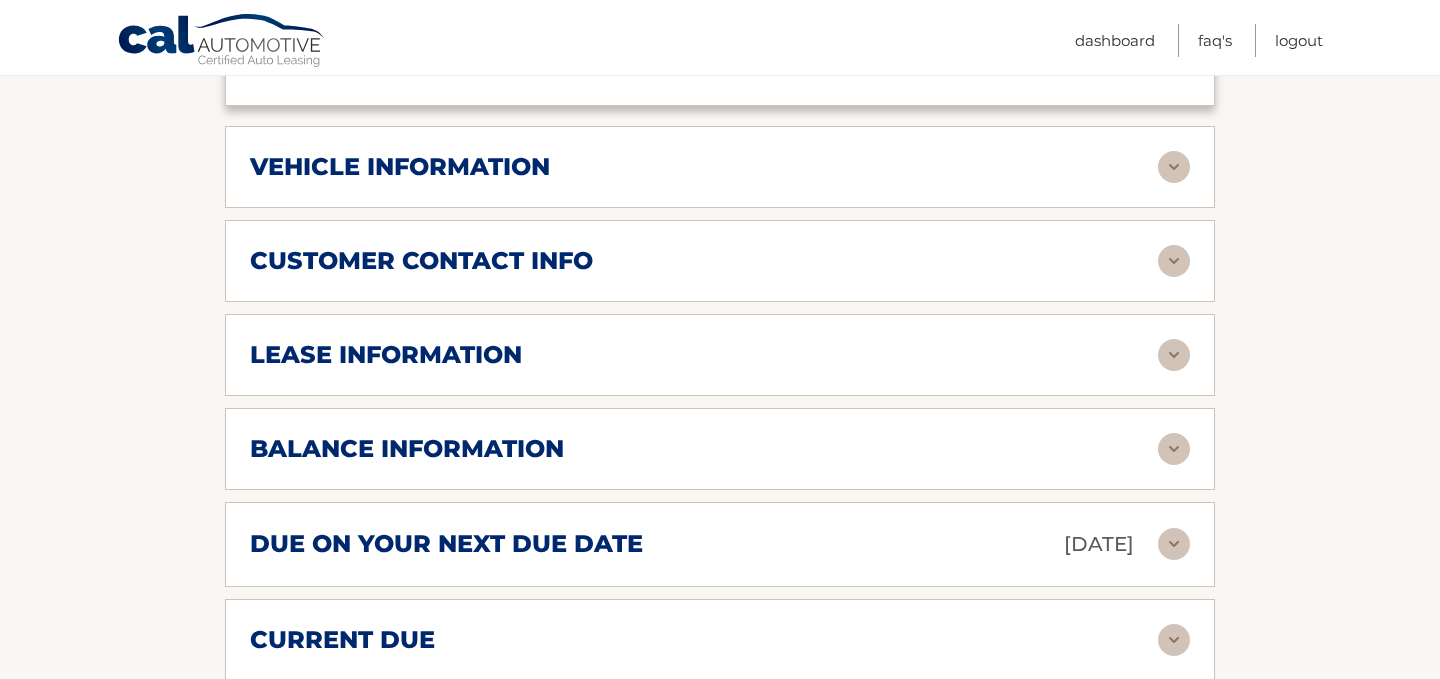 scroll, scrollTop: 841, scrollLeft: 0, axis: vertical 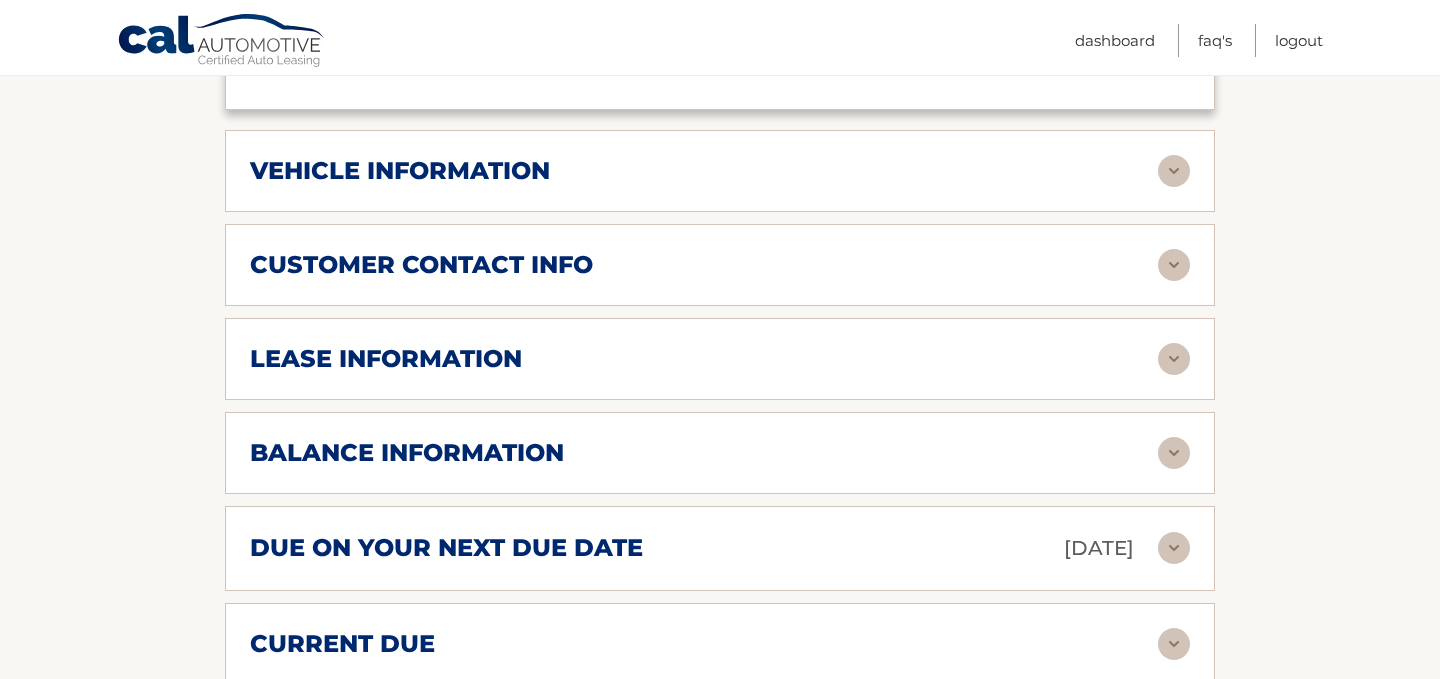 click on "lease information" at bounding box center (704, 359) 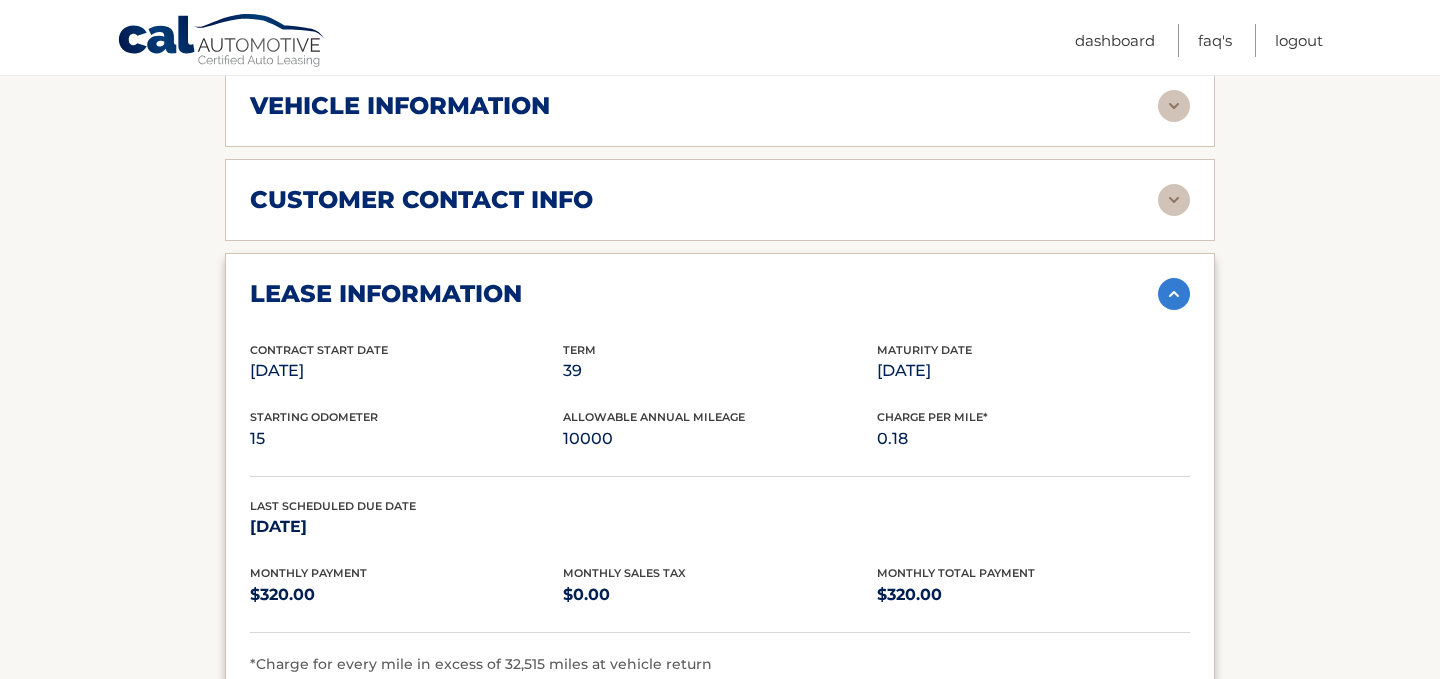 scroll, scrollTop: 905, scrollLeft: 0, axis: vertical 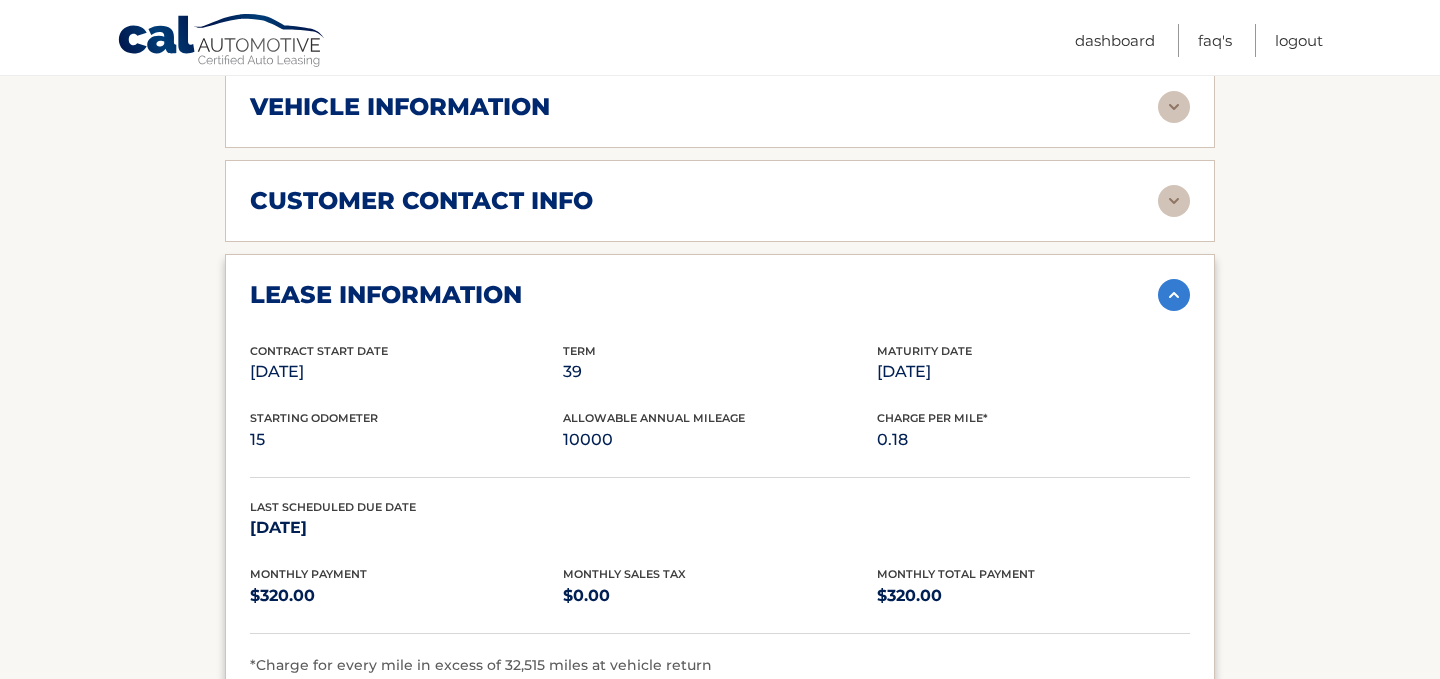 click on "lease information" at bounding box center [704, 295] 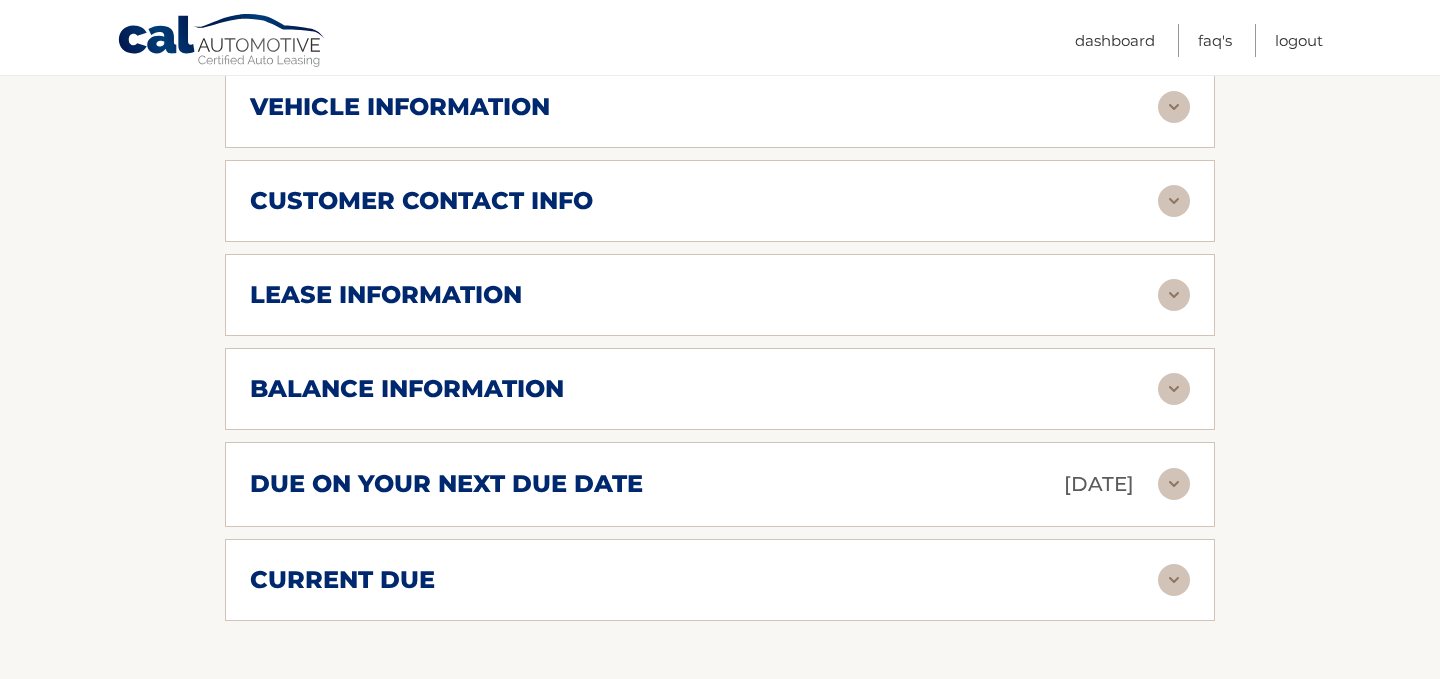 click on "customer contact info" at bounding box center [704, 201] 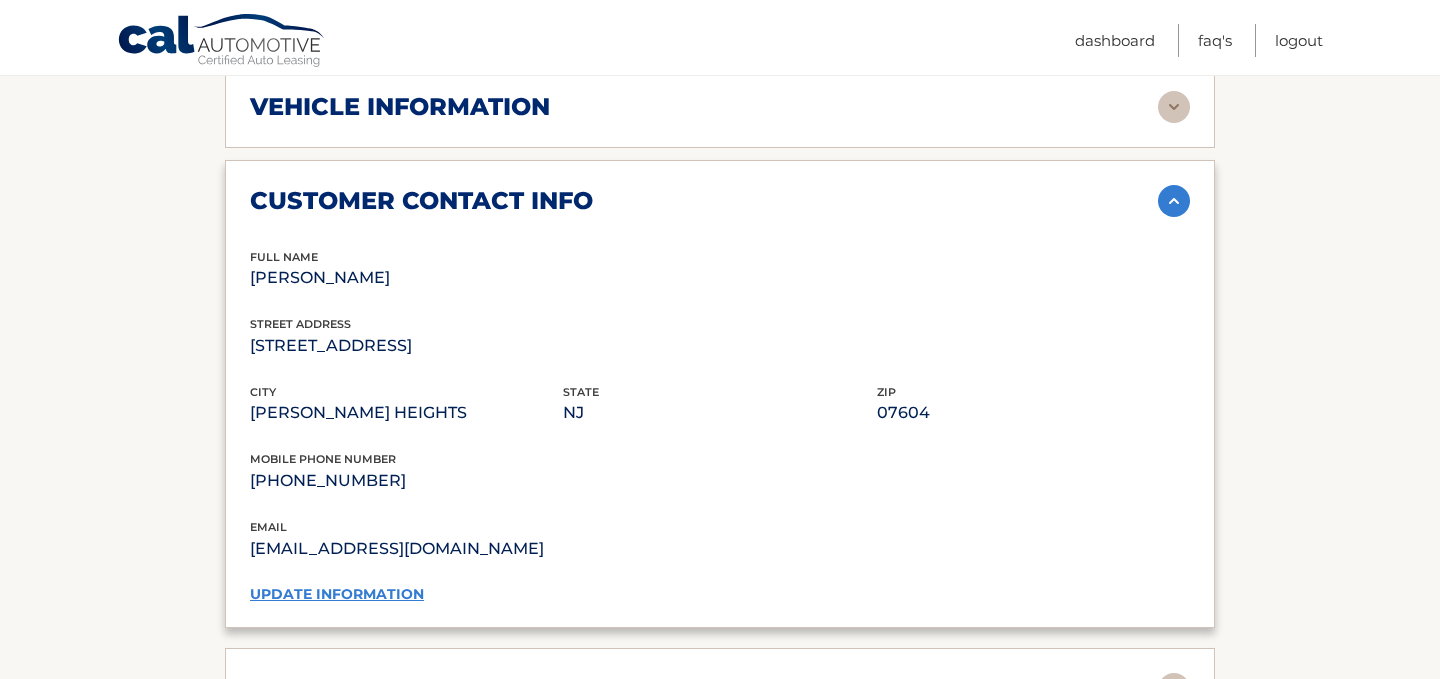 click on "customer contact info" at bounding box center [704, 201] 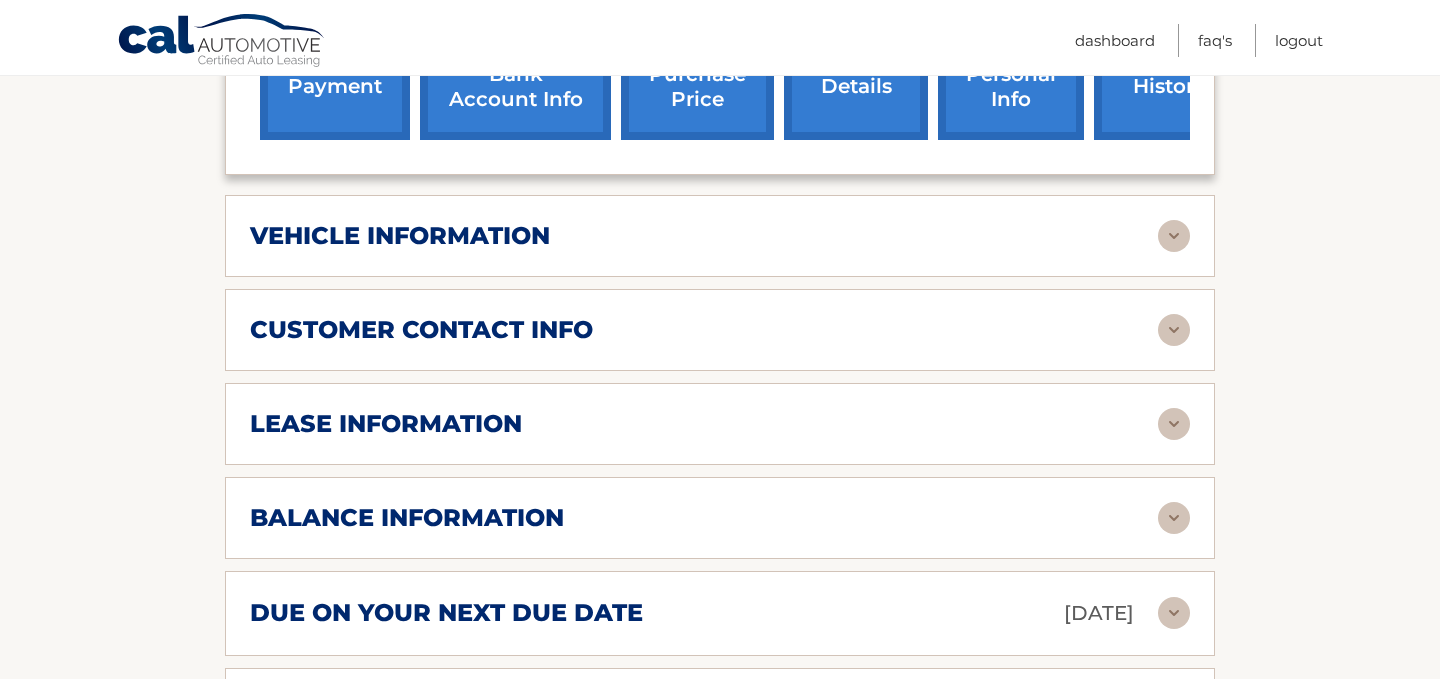 scroll, scrollTop: 730, scrollLeft: 0, axis: vertical 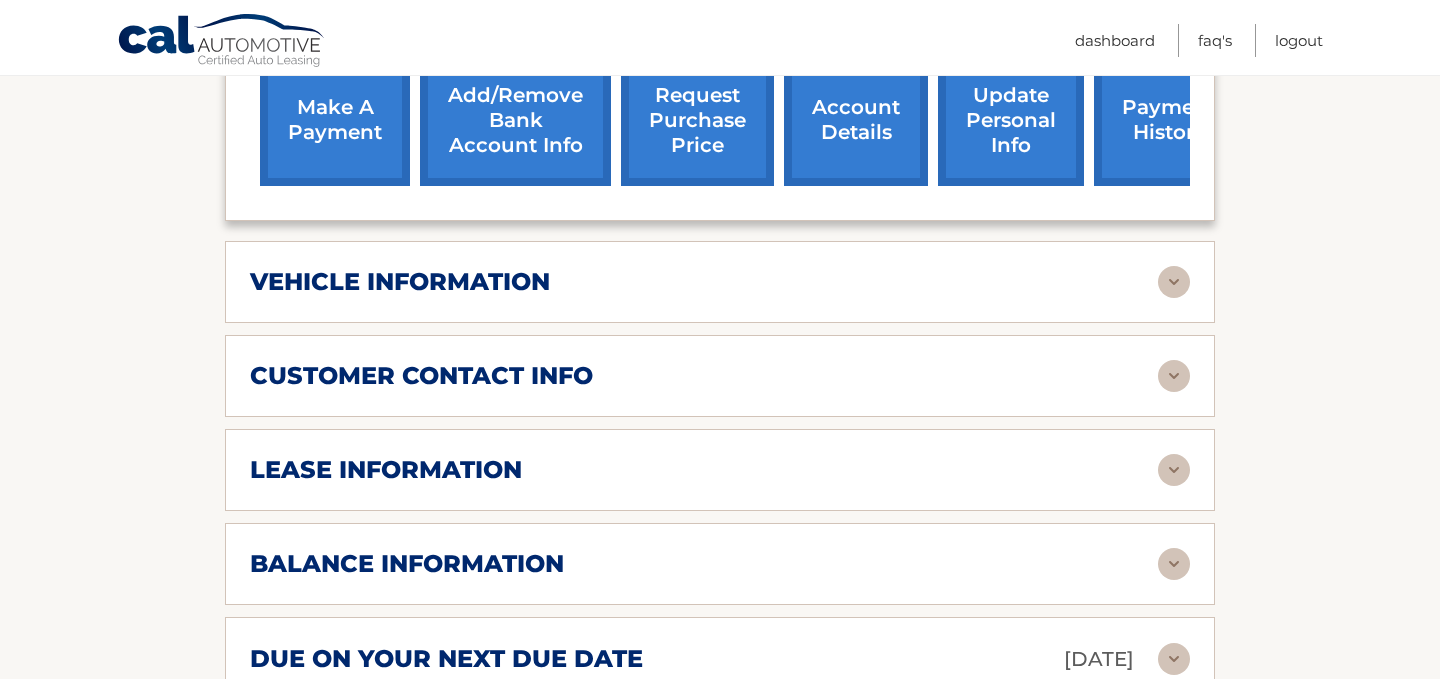 click on "vehicle information
vehicle Year
2023
vehicle make
Honda
vehicle model
Civic
vehicle trim
Sport 4dr Sedan
vehicle vin
2HGFE2F58PH522957
Make Check Payable to:
name
CAL Automotive
And Send to:
address
P.O. Box 125
city
Souderton
state
PA
zip code" at bounding box center [720, 282] 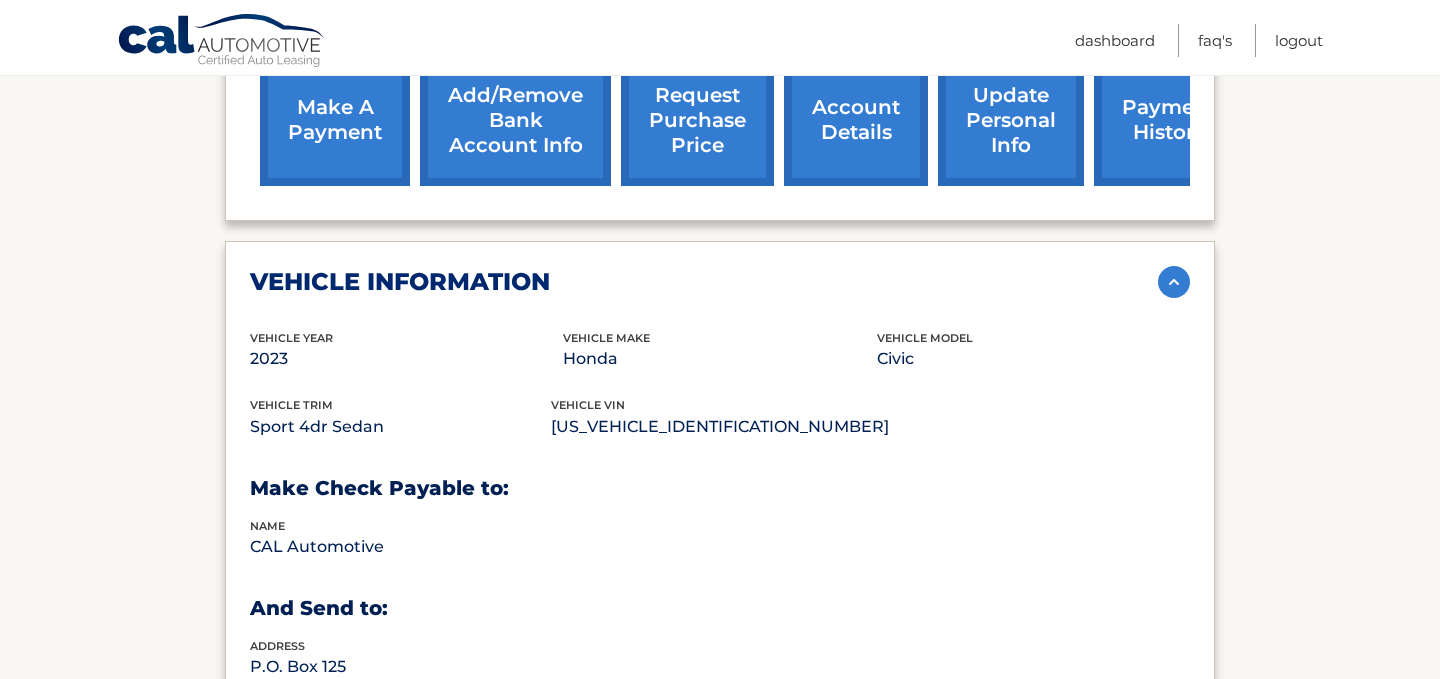 click on "vehicle information" at bounding box center (720, 282) 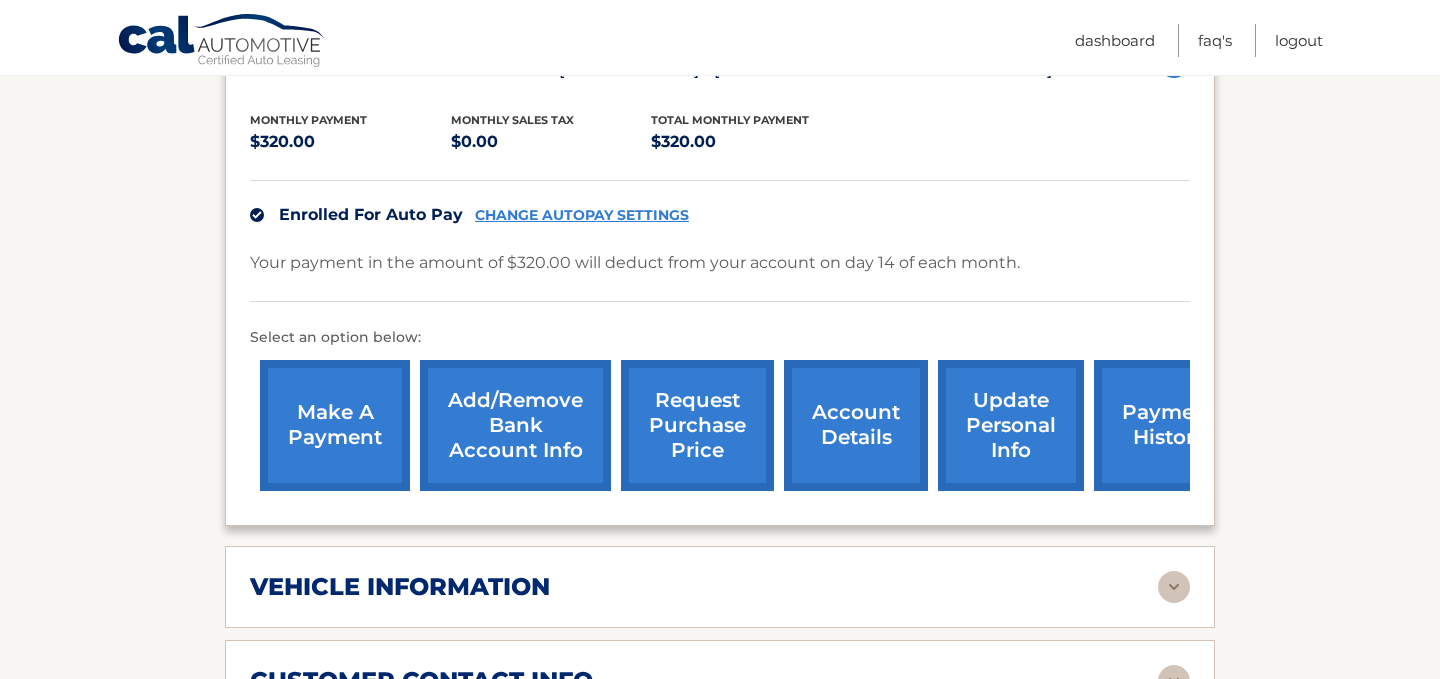 scroll, scrollTop: 443, scrollLeft: 0, axis: vertical 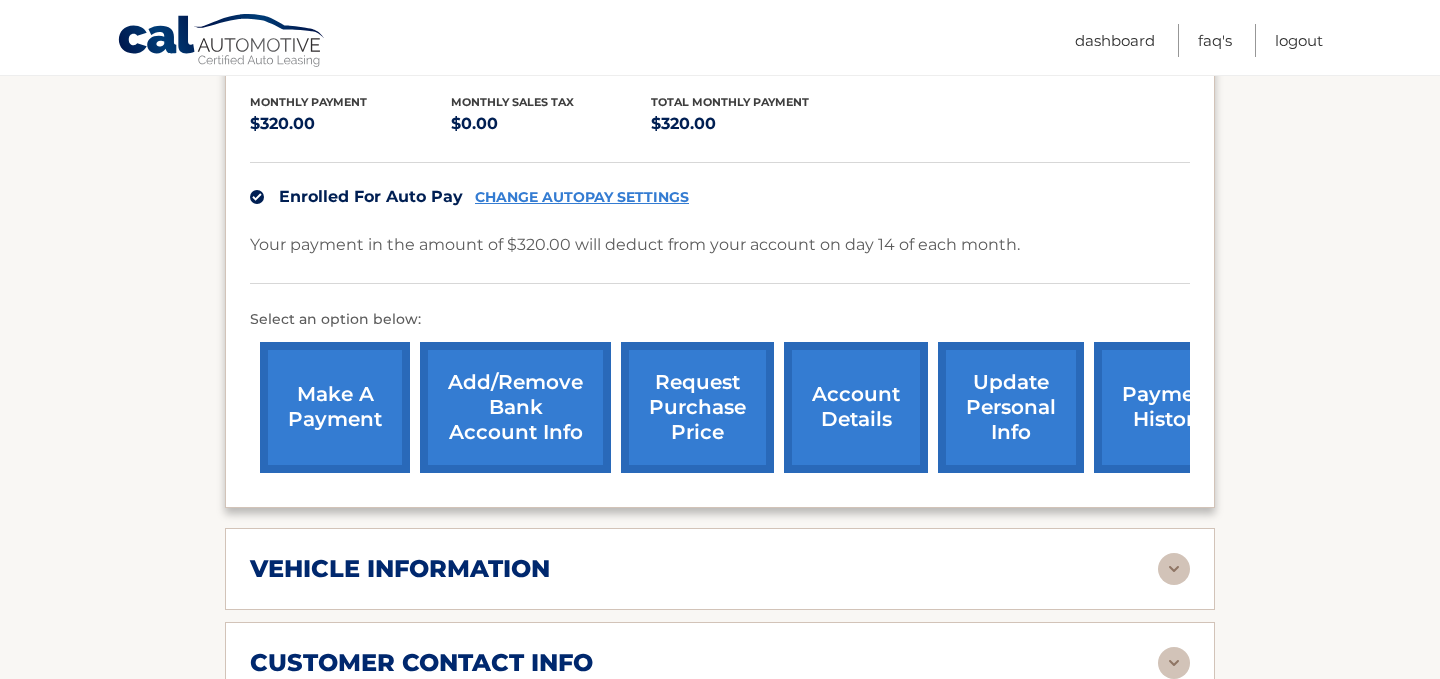 click on "account details" at bounding box center [856, 407] 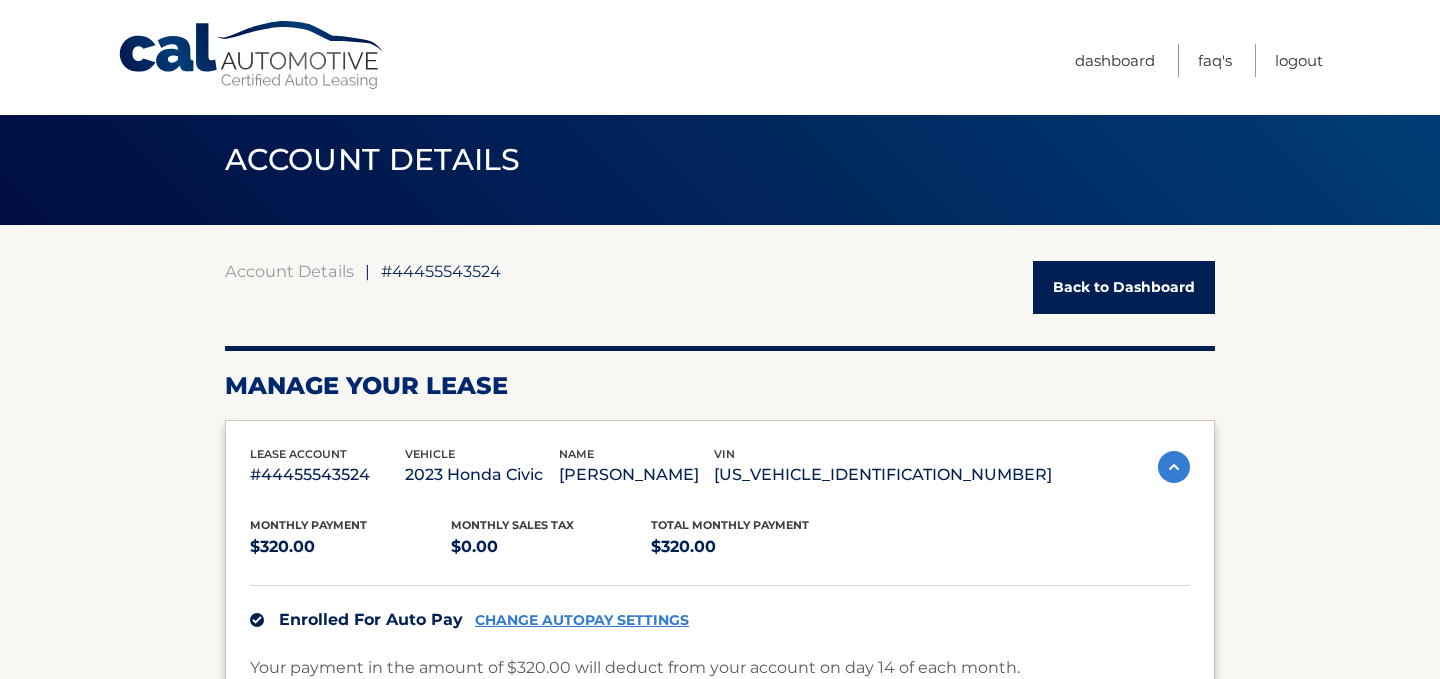 scroll, scrollTop: 0, scrollLeft: 0, axis: both 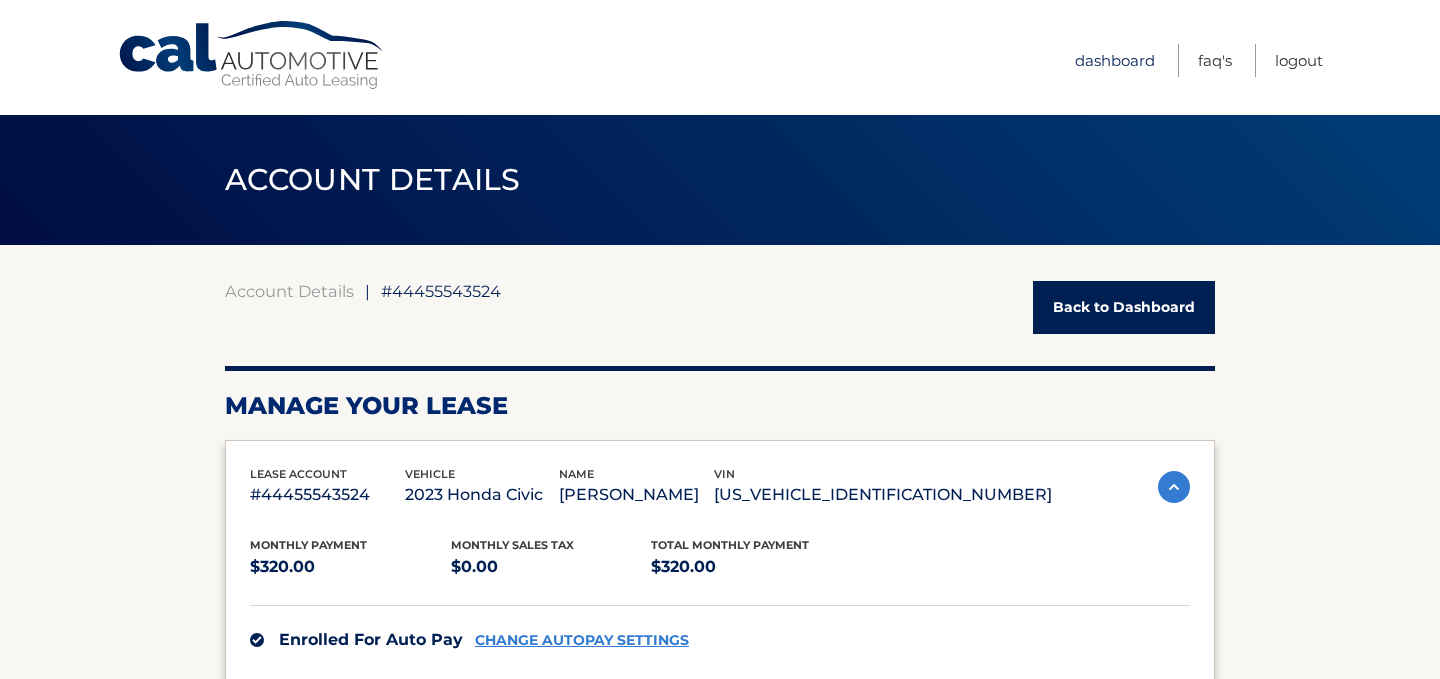 click on "Dashboard" at bounding box center [1115, 60] 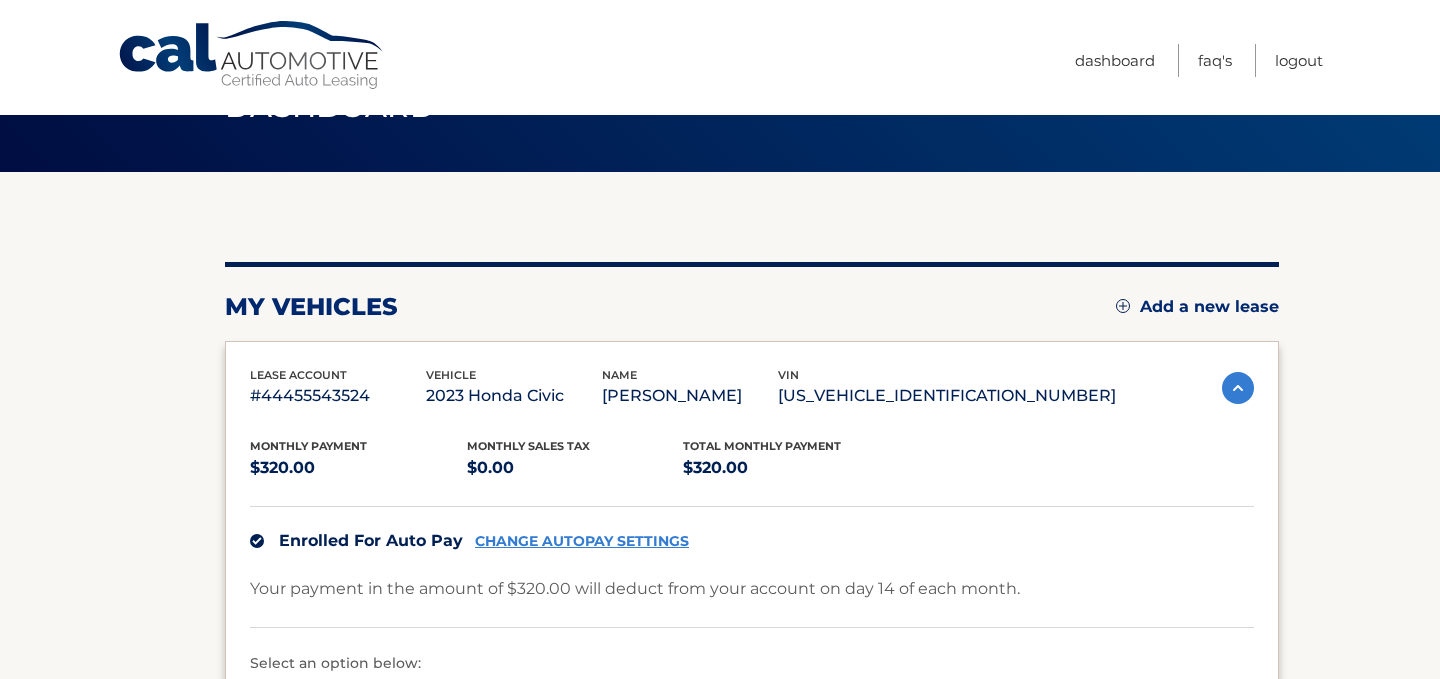 scroll, scrollTop: 0, scrollLeft: 0, axis: both 